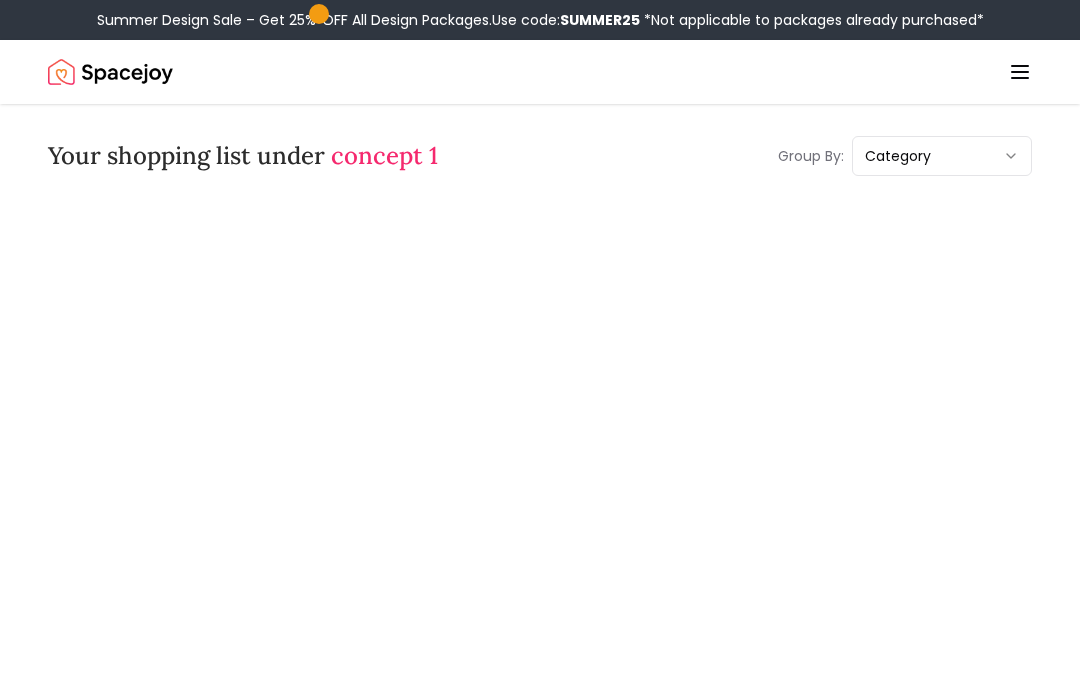 scroll, scrollTop: 987, scrollLeft: 0, axis: vertical 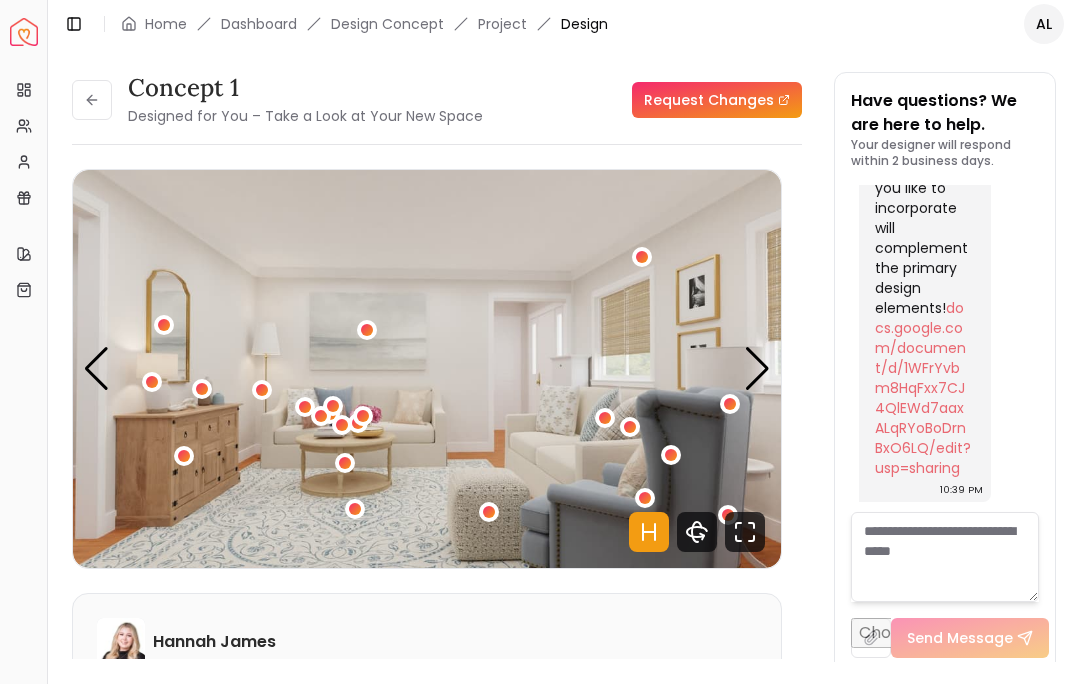 click 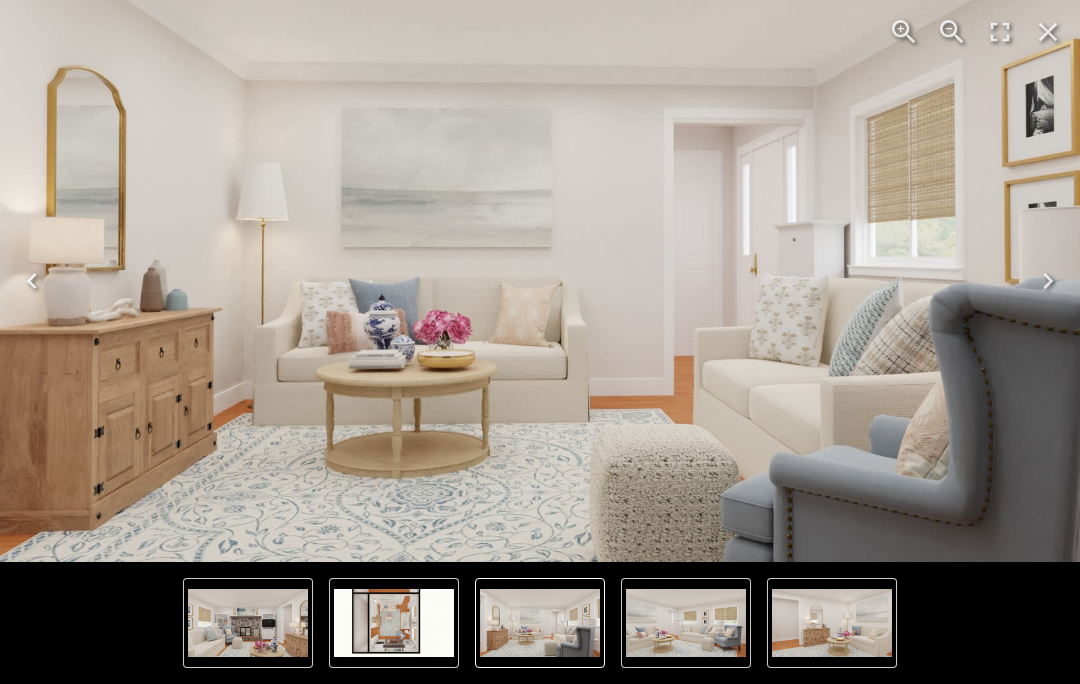 click at bounding box center (394, 623) 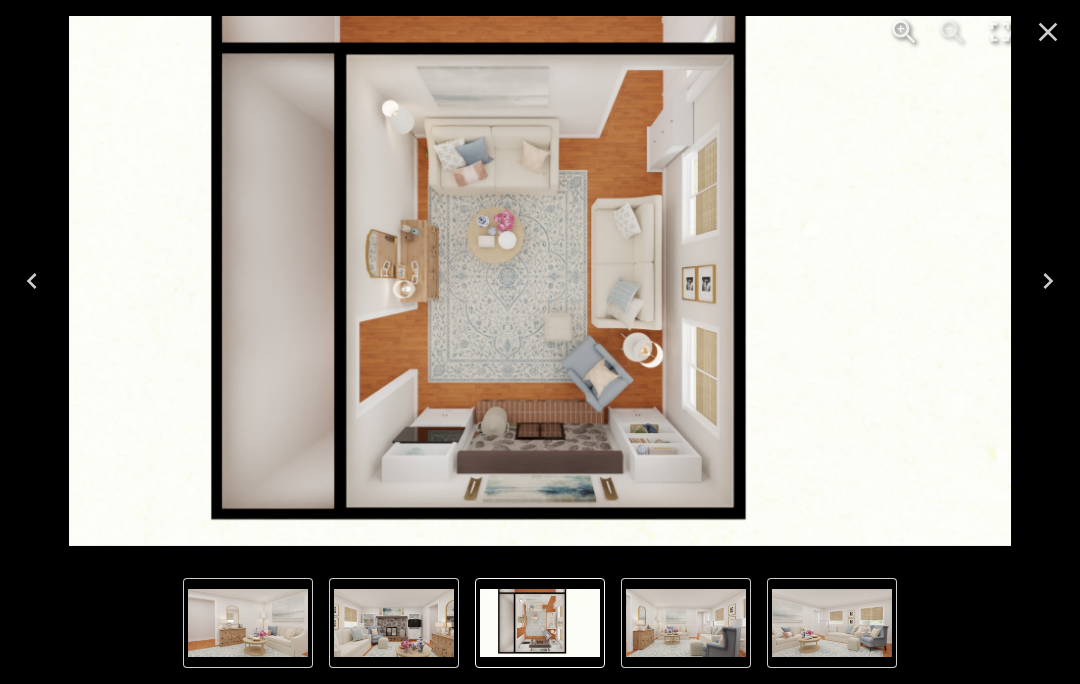 click at bounding box center (540, 623) 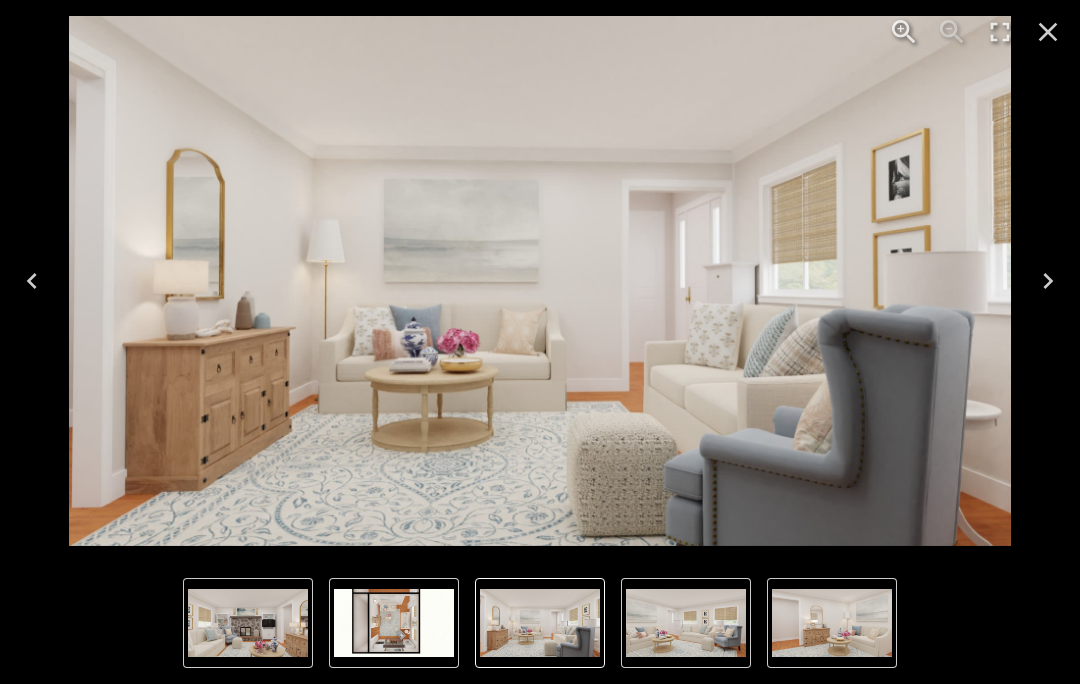 click at bounding box center [832, 623] 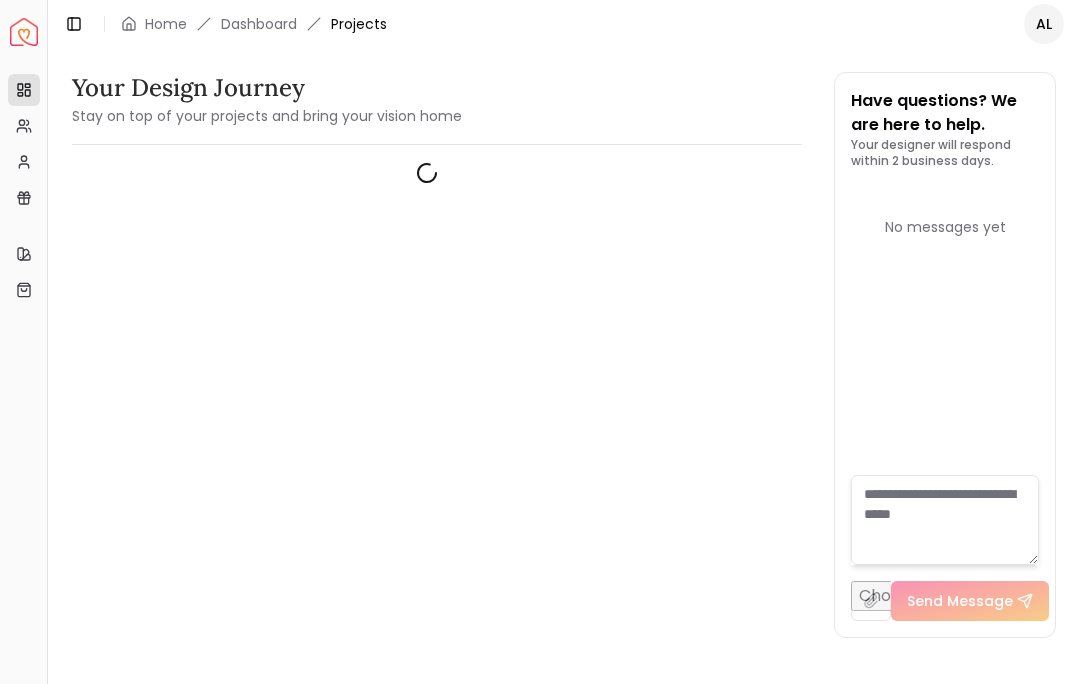 scroll, scrollTop: 0, scrollLeft: 0, axis: both 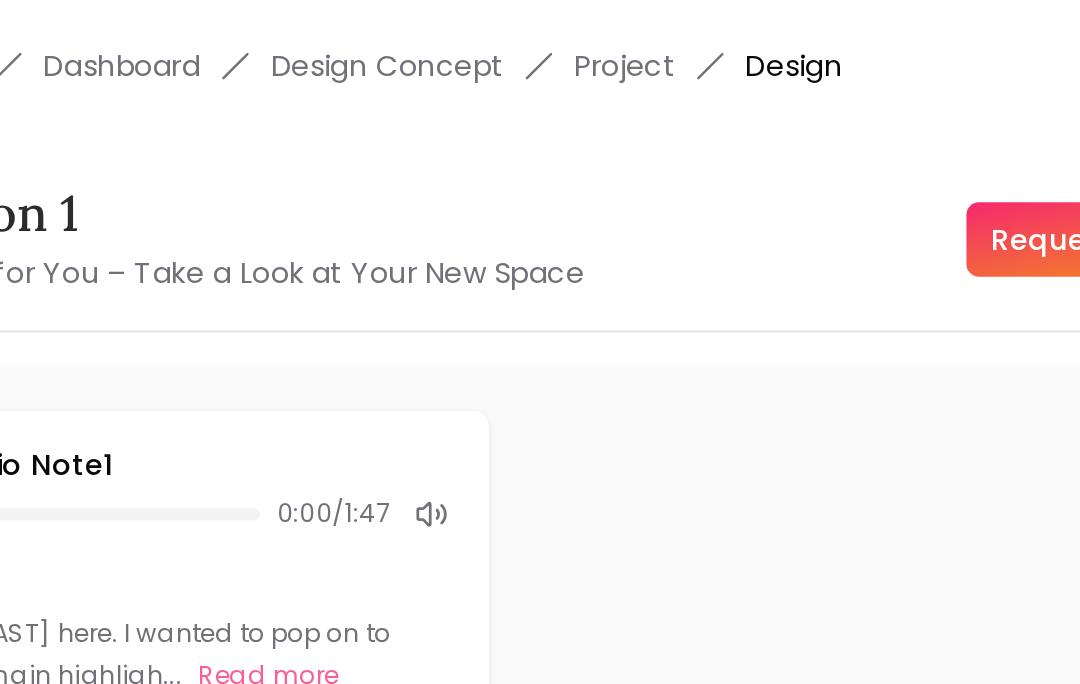 click on "Revision 1 Designed for You – Take a Look at Your New Space Request Changes" at bounding box center [407, 116] 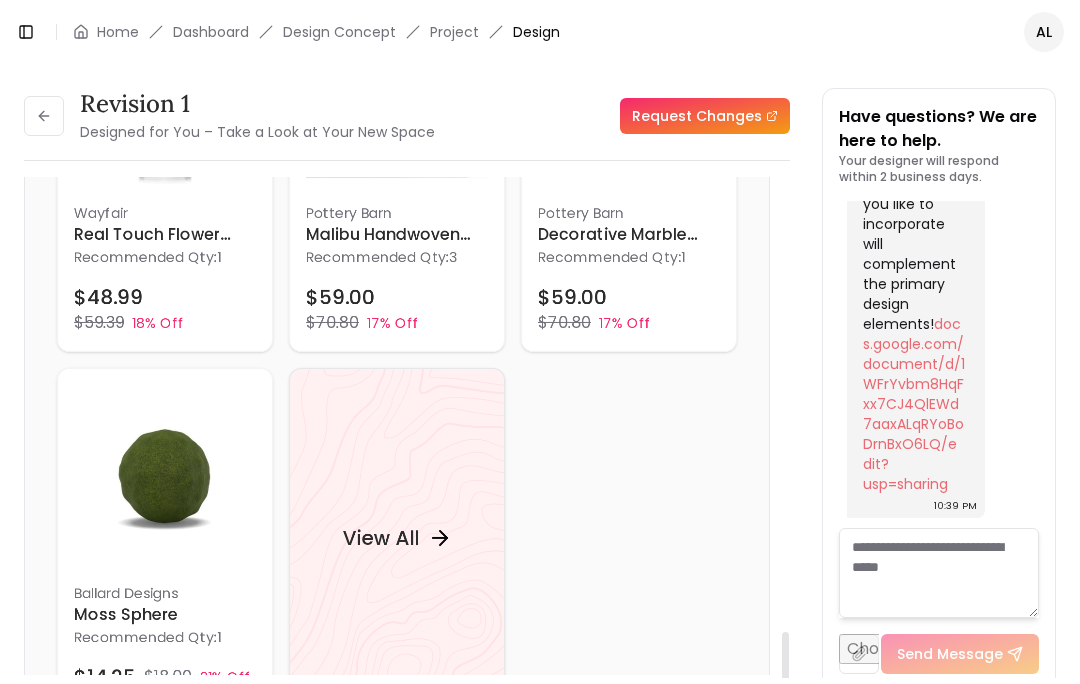 scroll, scrollTop: 2484, scrollLeft: 0, axis: vertical 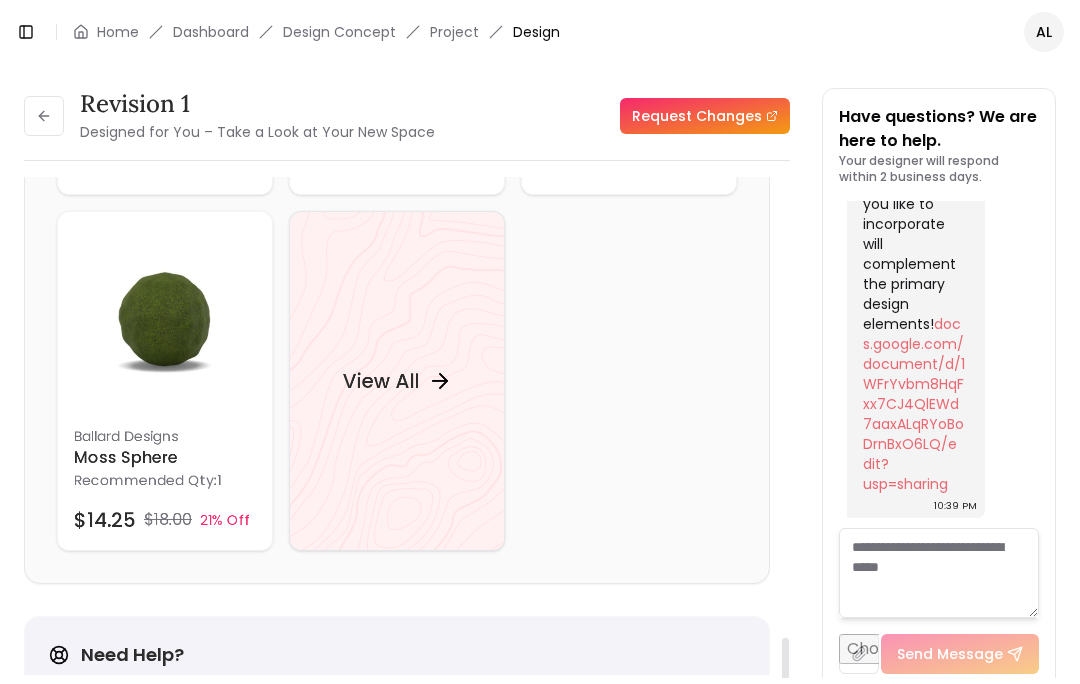 click on "View All" at bounding box center (381, 381) 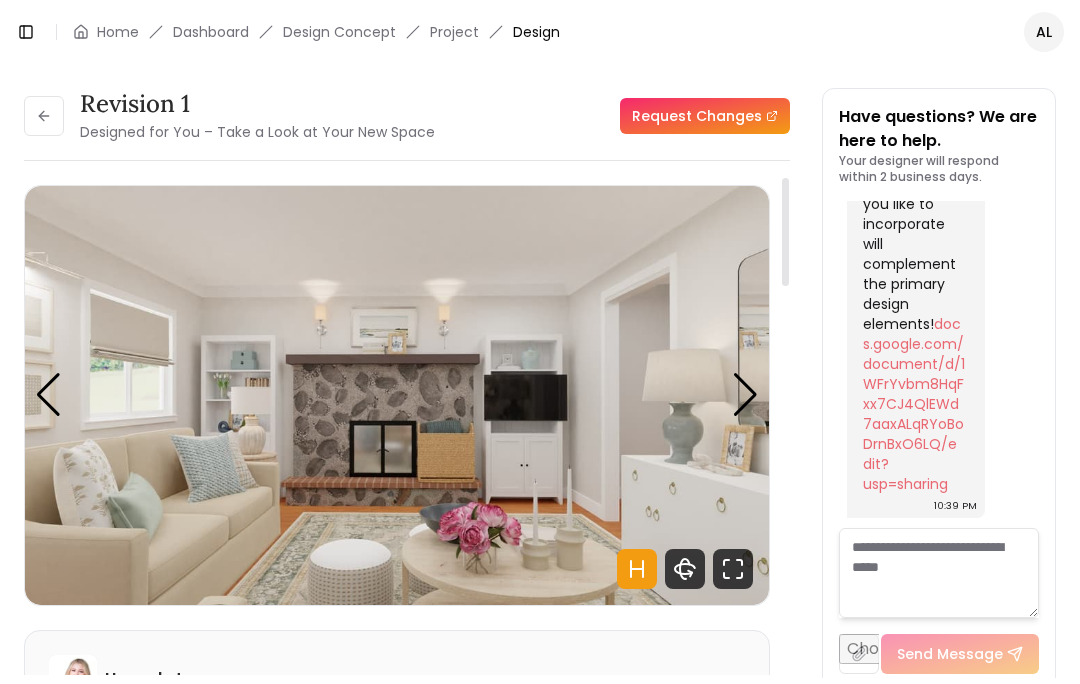 scroll, scrollTop: 0, scrollLeft: 0, axis: both 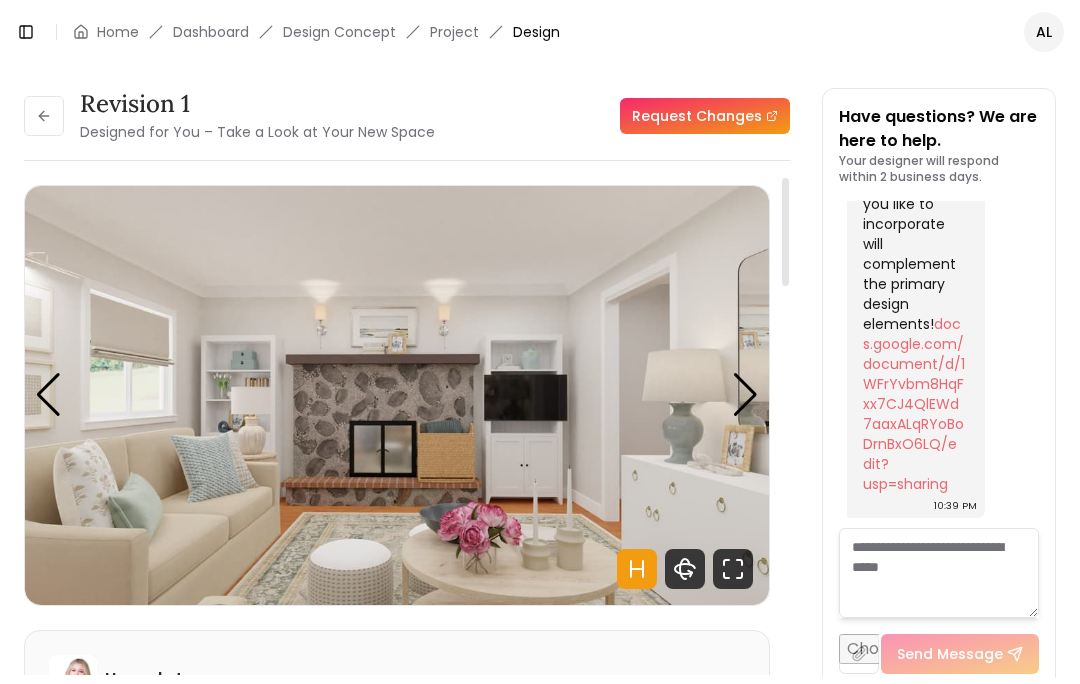 click 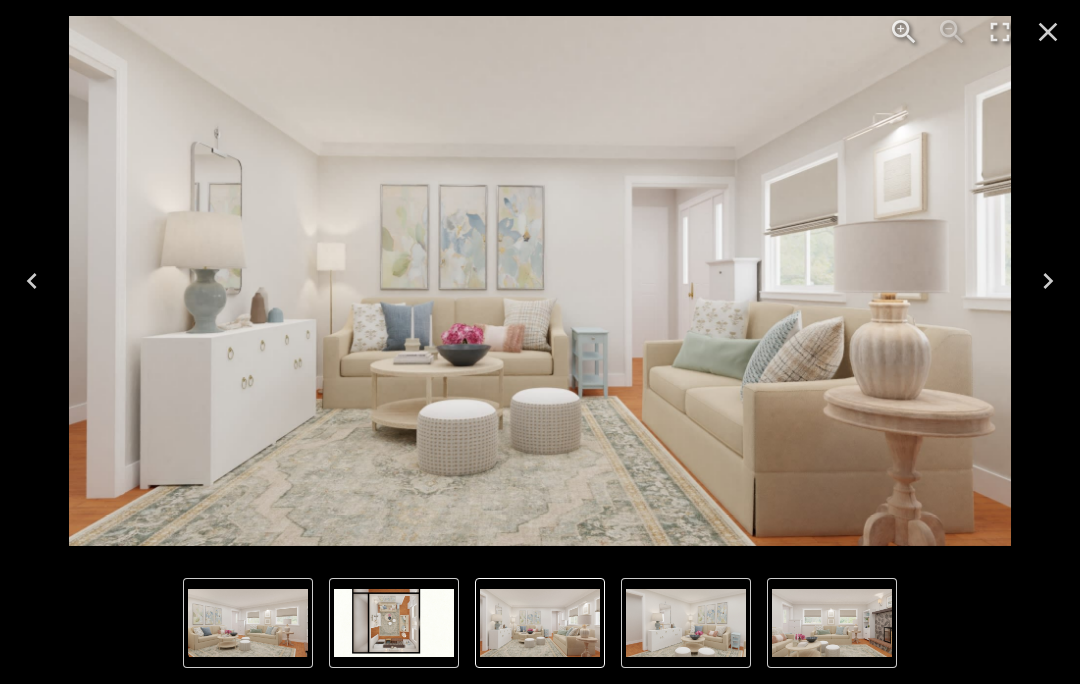 click at bounding box center [394, 623] 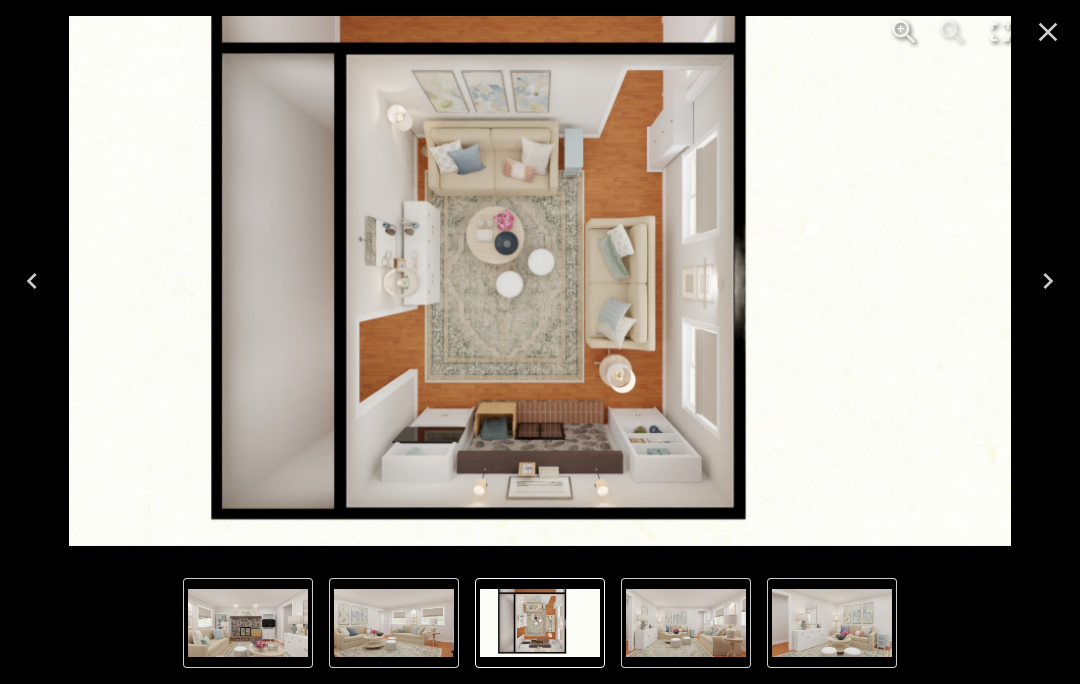 click at bounding box center [1048, 281] 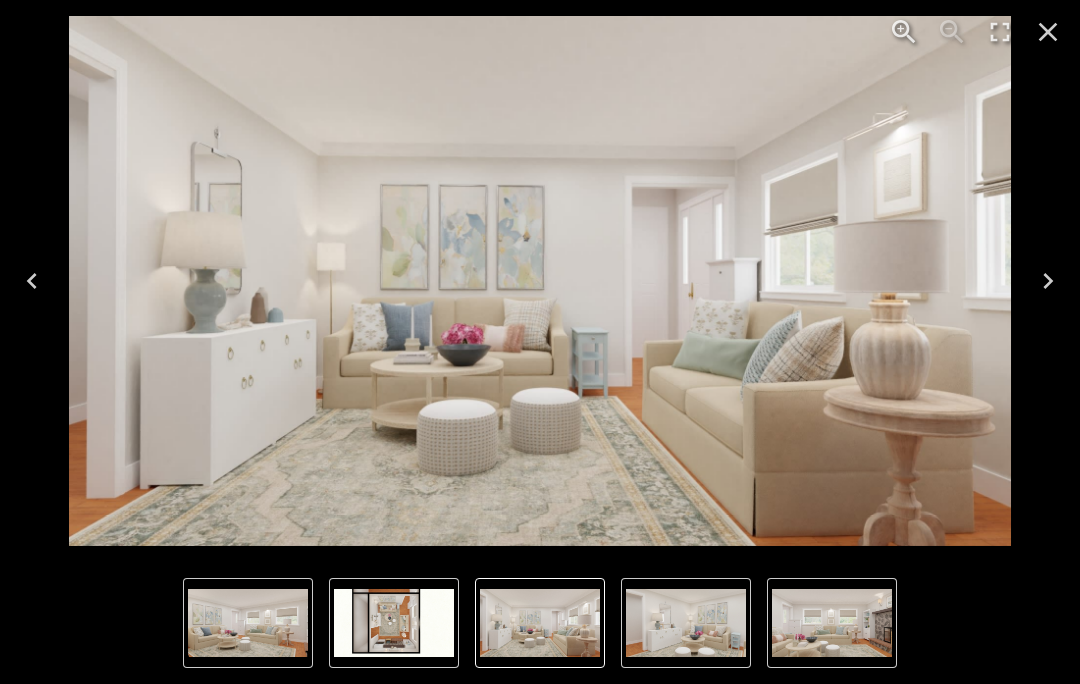 click 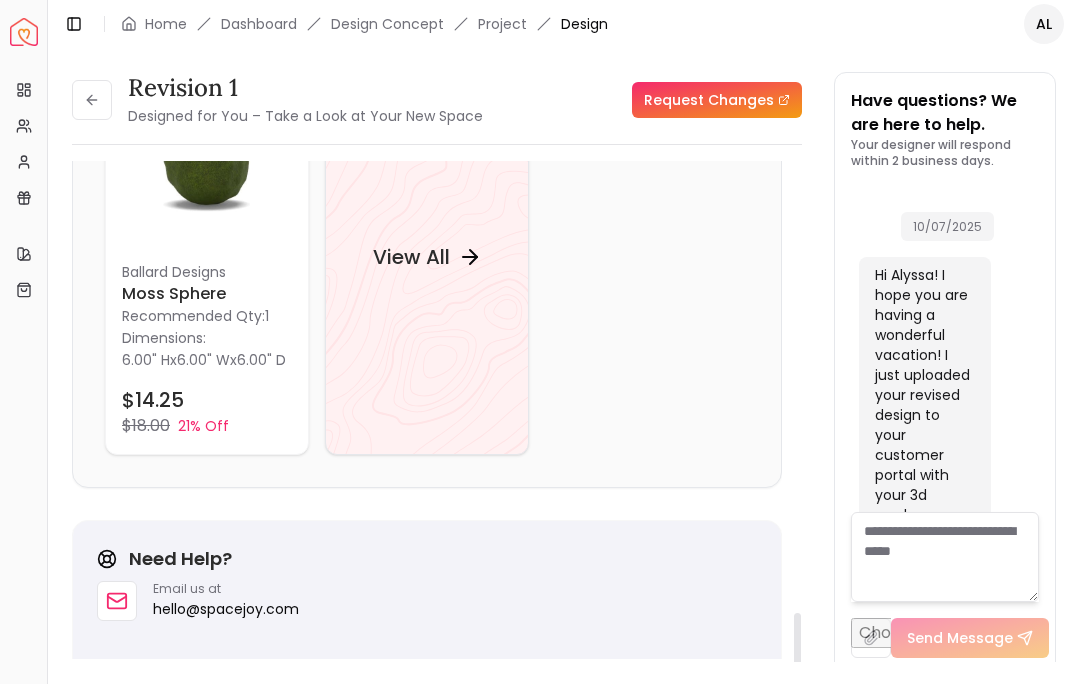 scroll, scrollTop: 2561, scrollLeft: 0, axis: vertical 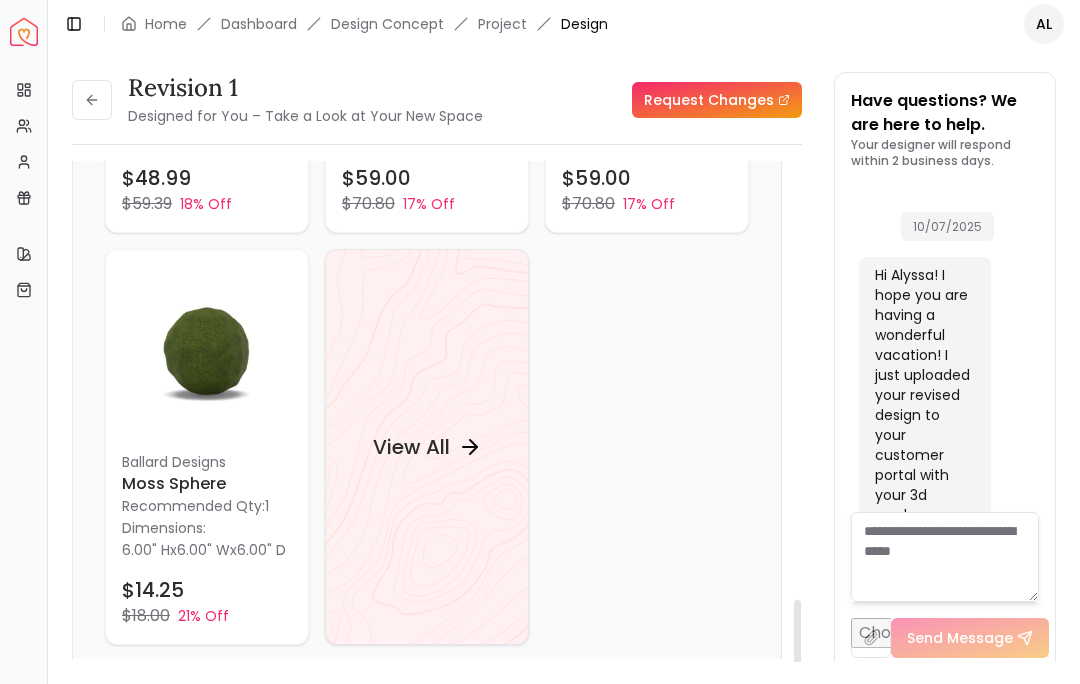 click on "View All" at bounding box center (427, 447) 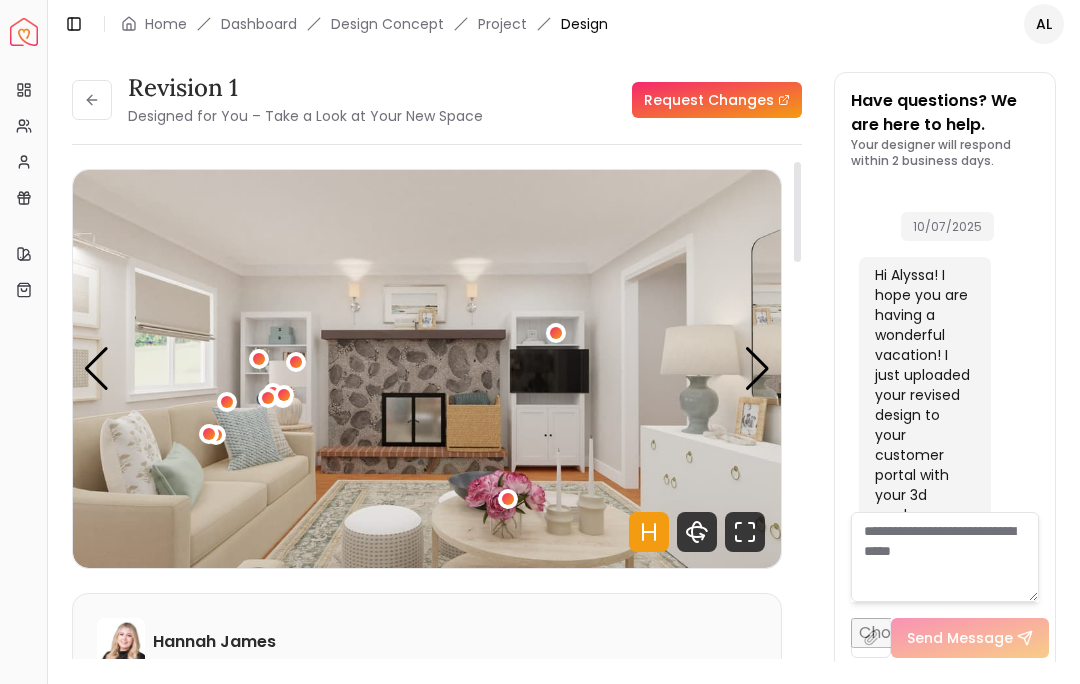 scroll, scrollTop: 0, scrollLeft: 0, axis: both 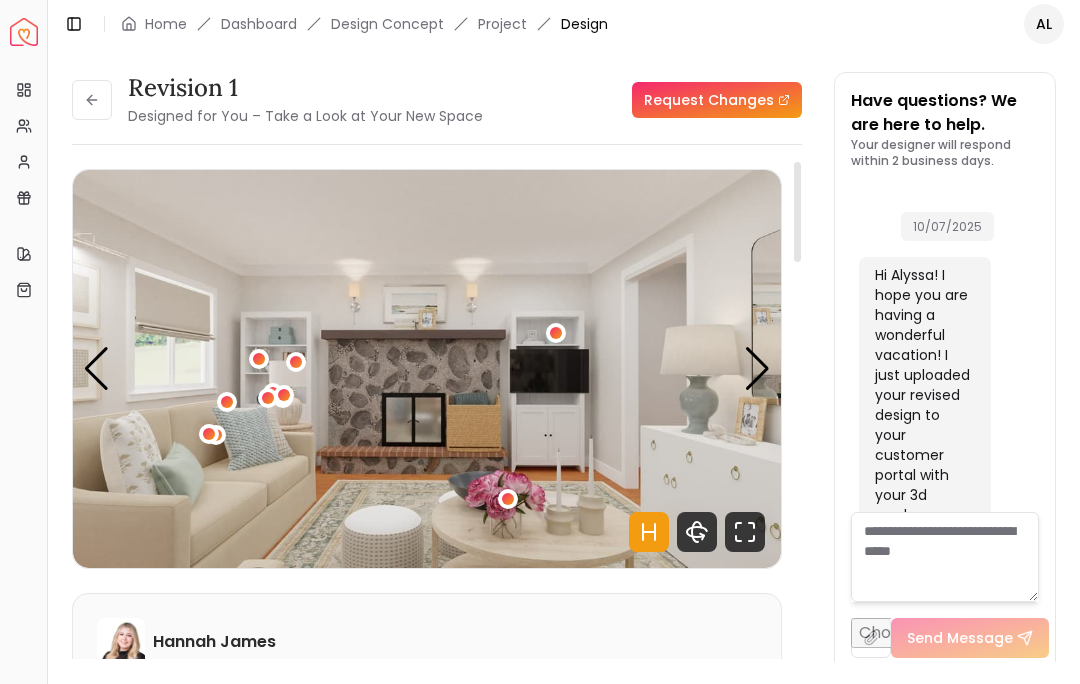 click at bounding box center (757, 369) 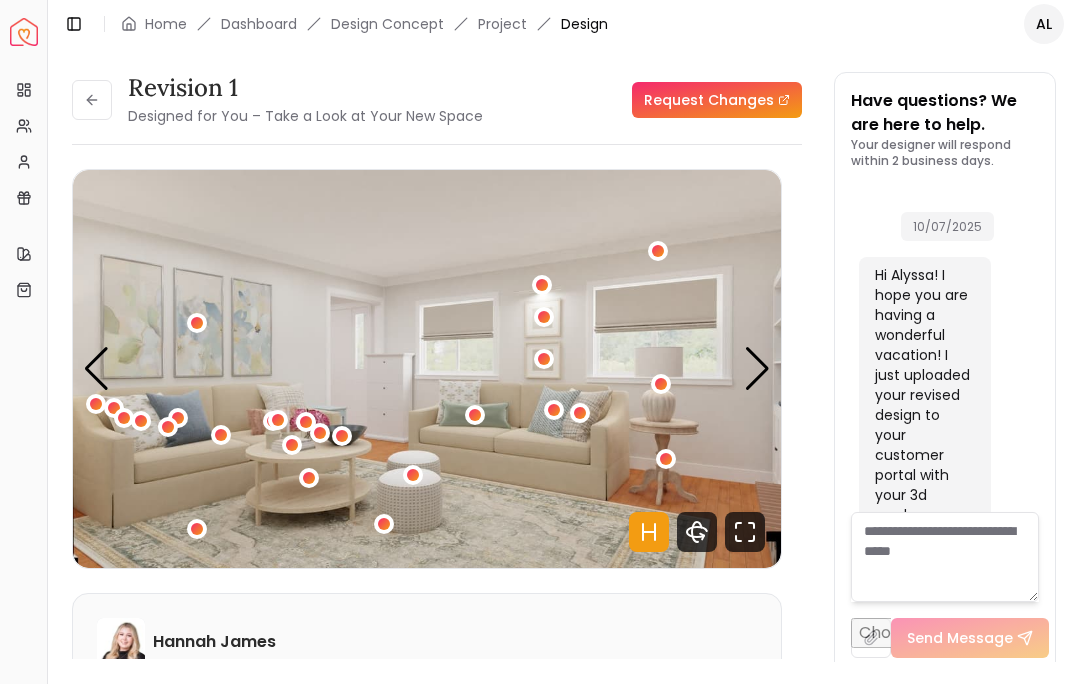 click on "Hotspots On Density Show All Pannellum Loading... Start Hannah James Please listen to the voice note from your designer, outlining the details of your design. Audio Note: Audio Note  1 0:00  /  1:47 Transcript:  Hey Alyssa, Hannah here. I wanted to pop on to point out the main highligh... Read more Wall Paints Featured in Your Design Sherwin Williams Ibis White Sherwin Williams Snowbound Why Shop with Spacejoy? Shopping through Spacejoy isn’t just convenient — it’s smarter. Here’s why: One Cart, All Brands Our concierge places your orders across all retailers—no juggling multiple accounts. Track Everything, In One Place Monitor all your orders from different brands in your Spacejoy dashboard. Returns? Refunds? Relax. We manage returns and refunds with retailers so you don’t have to. Price Match Guarantee We match the best prices and notify you of drops before placing orders. Deals Done Right We automatically apply the best deals available — no extra work needed. Exclusive Discounts ( 45     ) 2" at bounding box center (427, 1700) 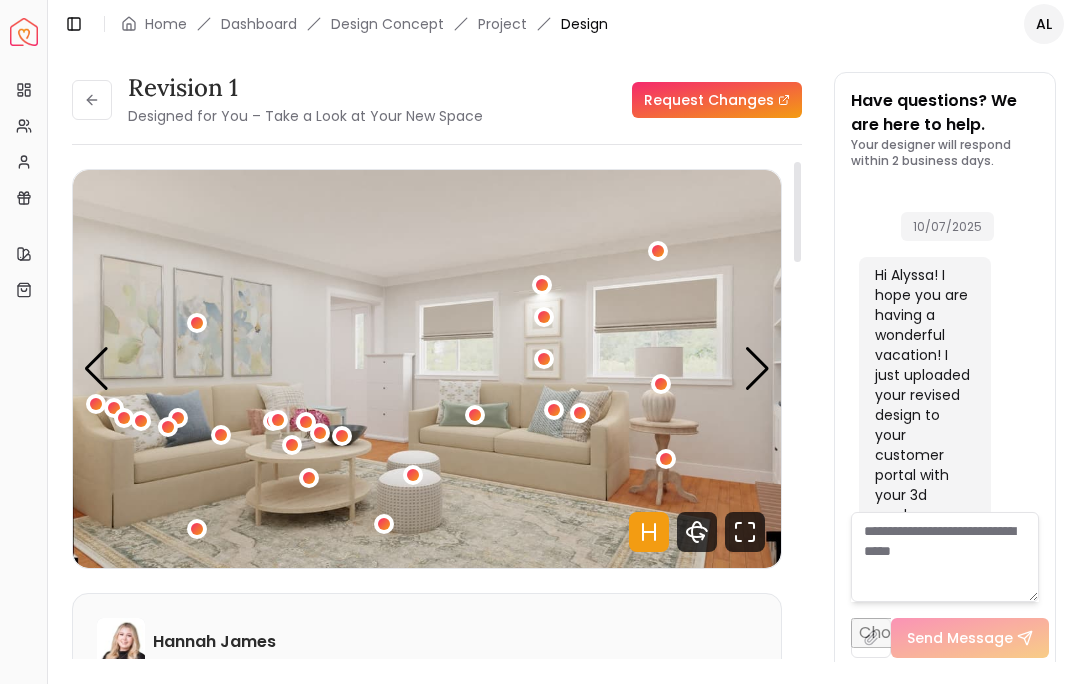 click at bounding box center (757, 369) 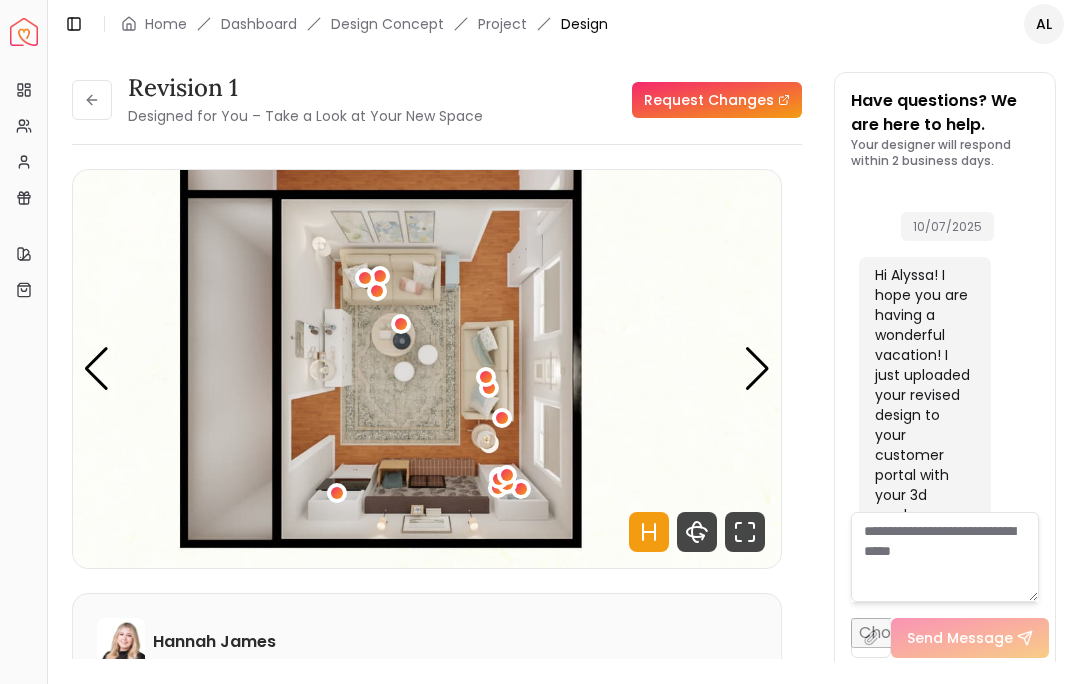click at bounding box center [757, 369] 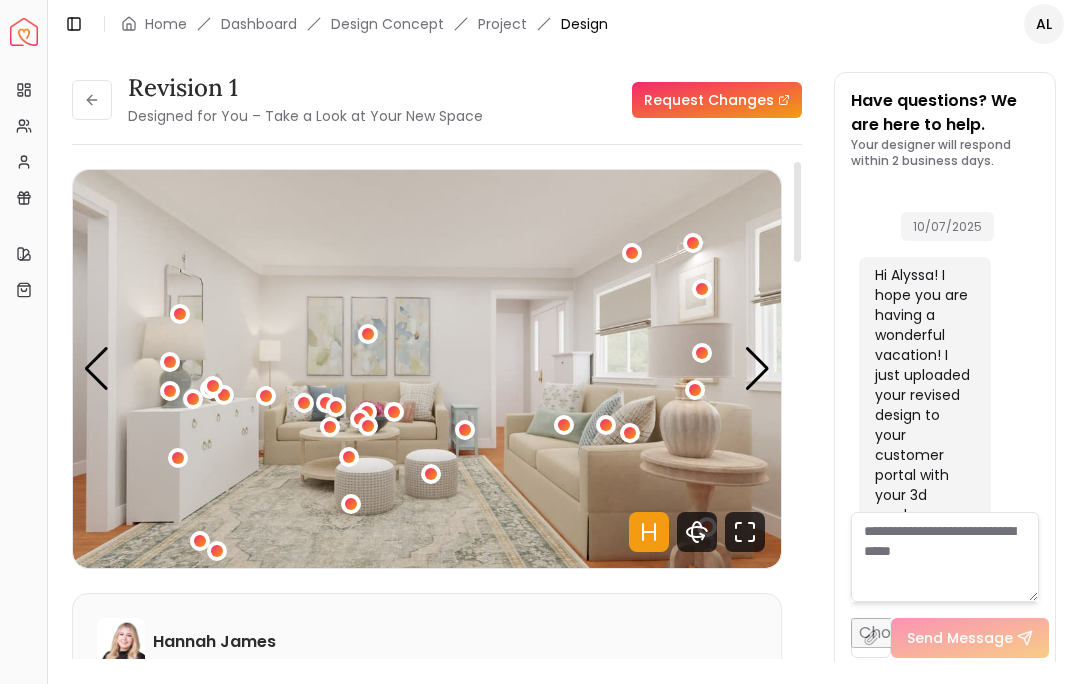 click 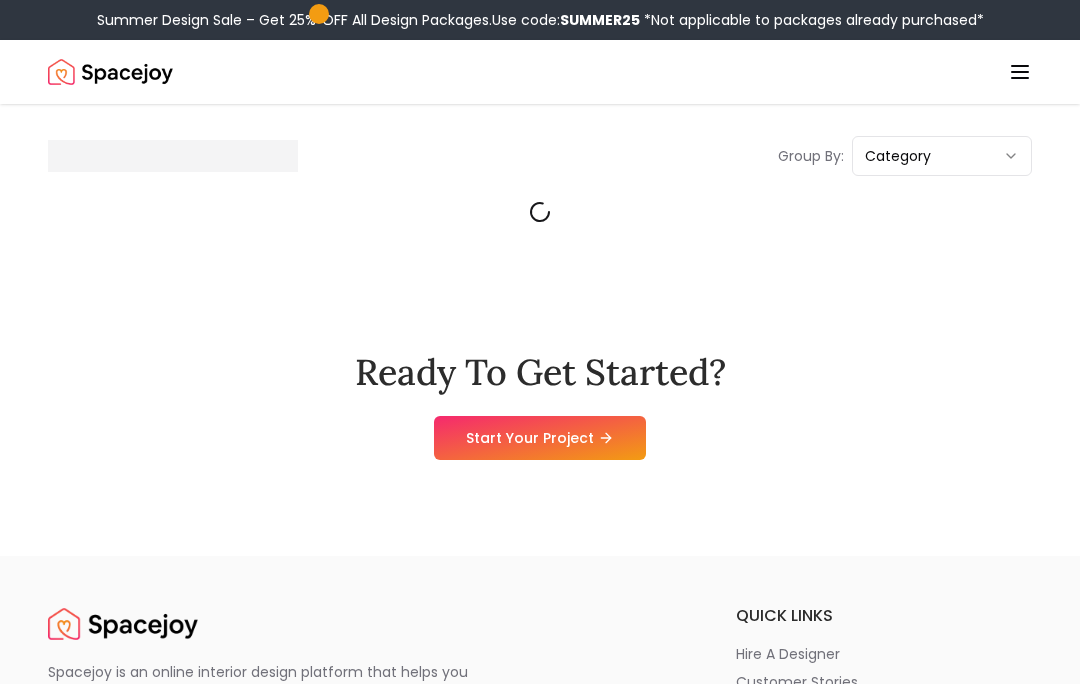 scroll, scrollTop: 0, scrollLeft: 0, axis: both 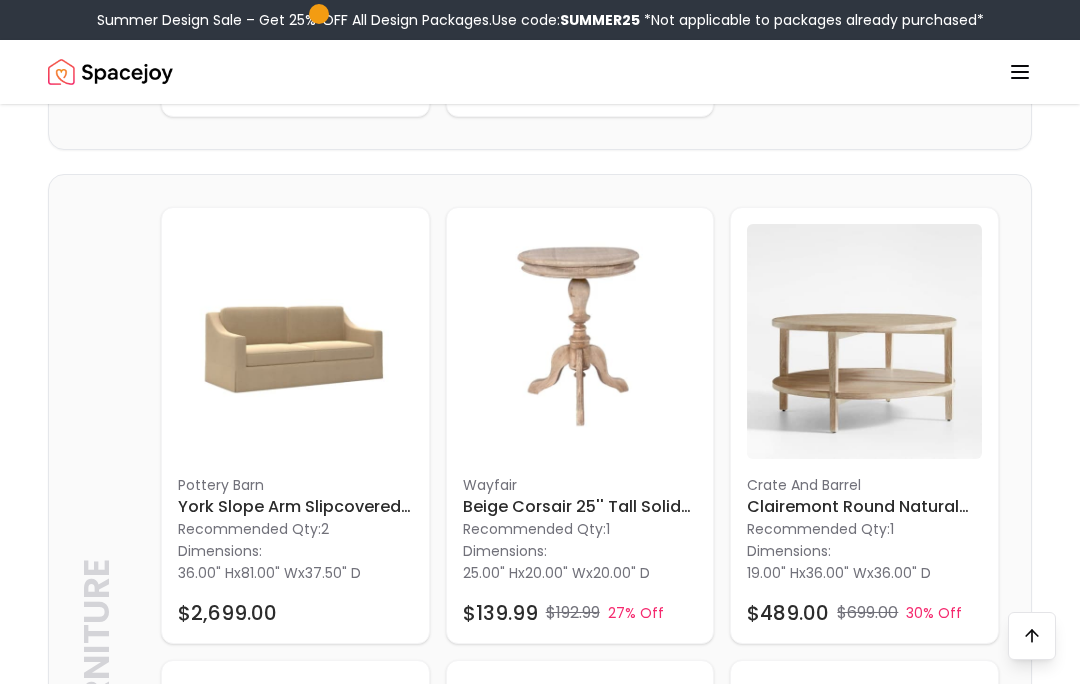 click on "York Slope Arm Slipcovered Sofa" at bounding box center [295, 507] 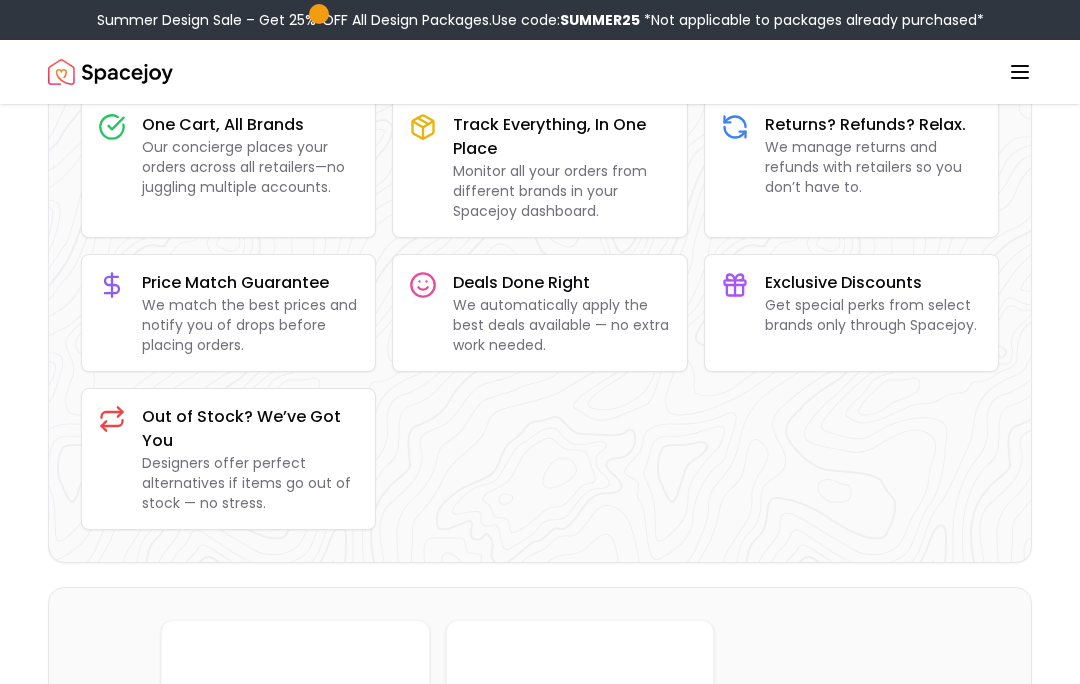scroll, scrollTop: 0, scrollLeft: 0, axis: both 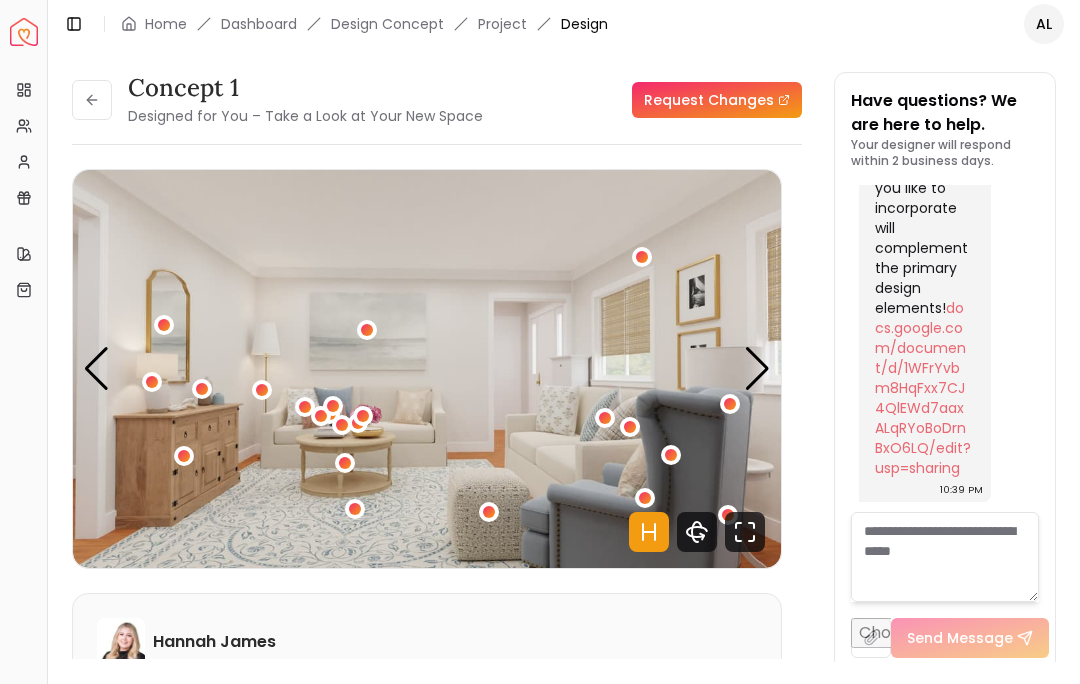 click 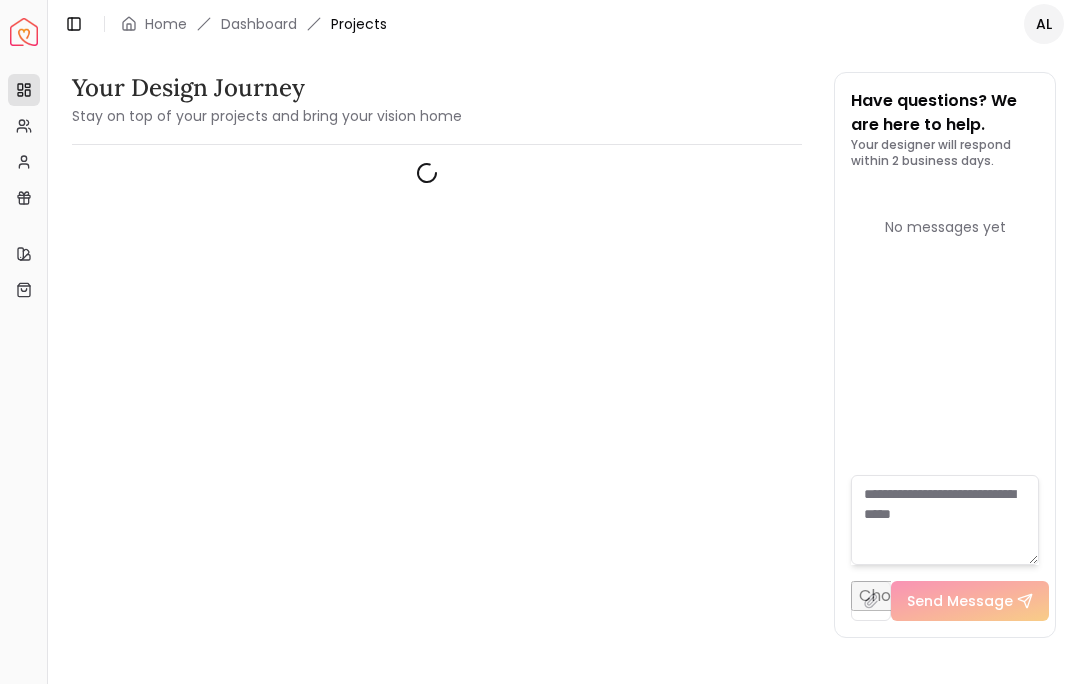 scroll, scrollTop: 0, scrollLeft: 0, axis: both 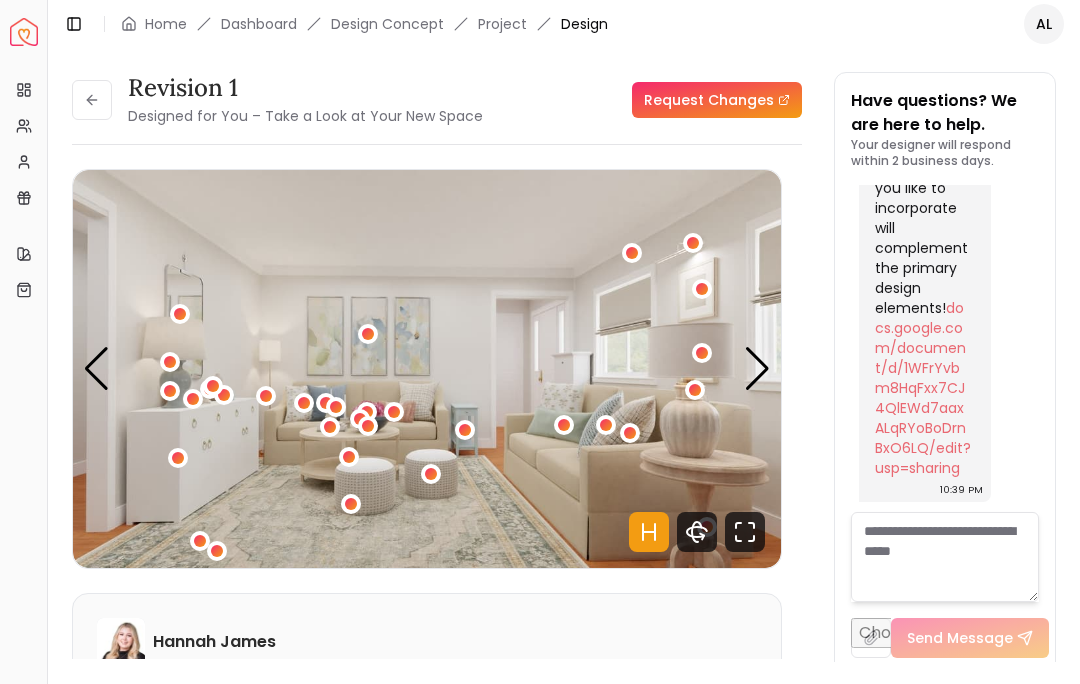 click 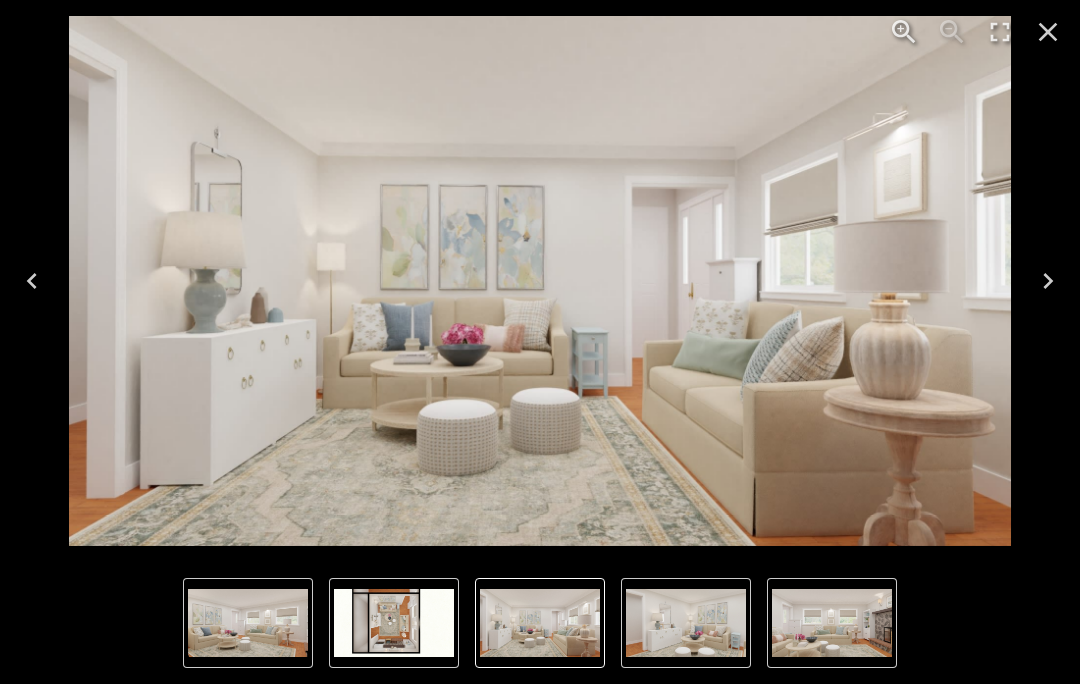 click at bounding box center (540, 623) 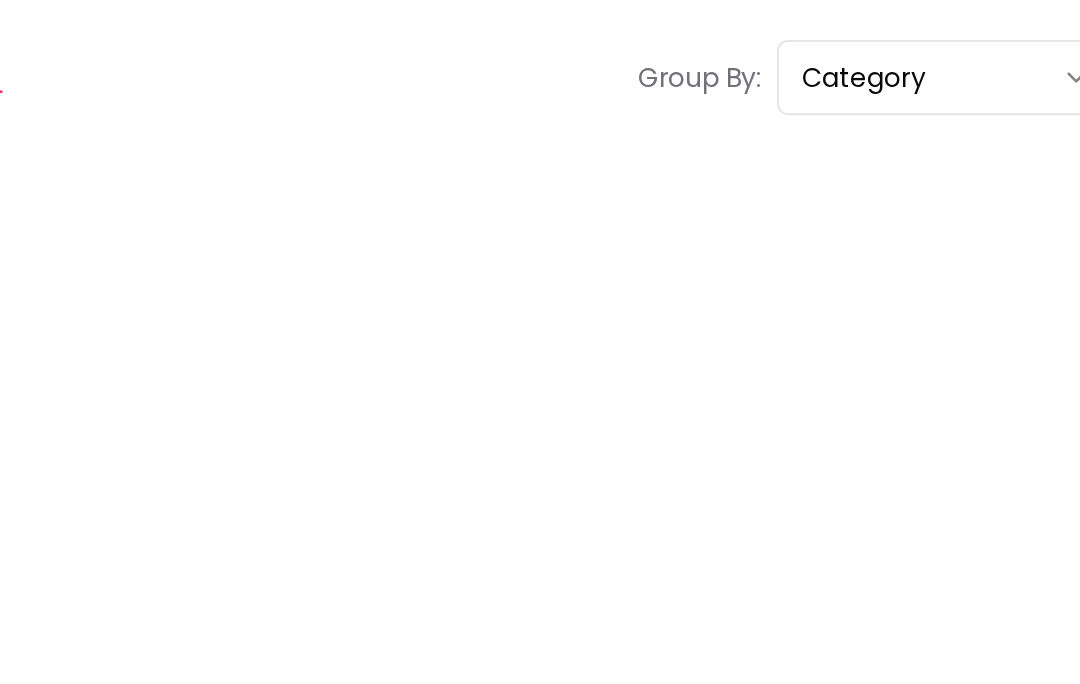 scroll, scrollTop: 0, scrollLeft: 0, axis: both 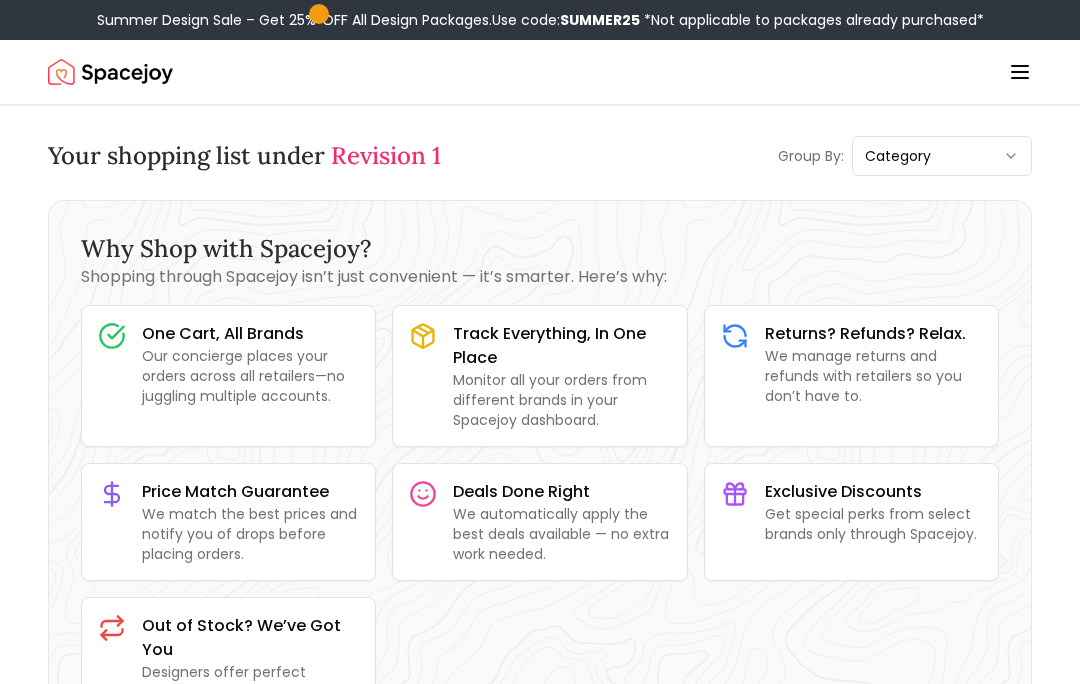 click on "Revision 1" at bounding box center (386, 155) 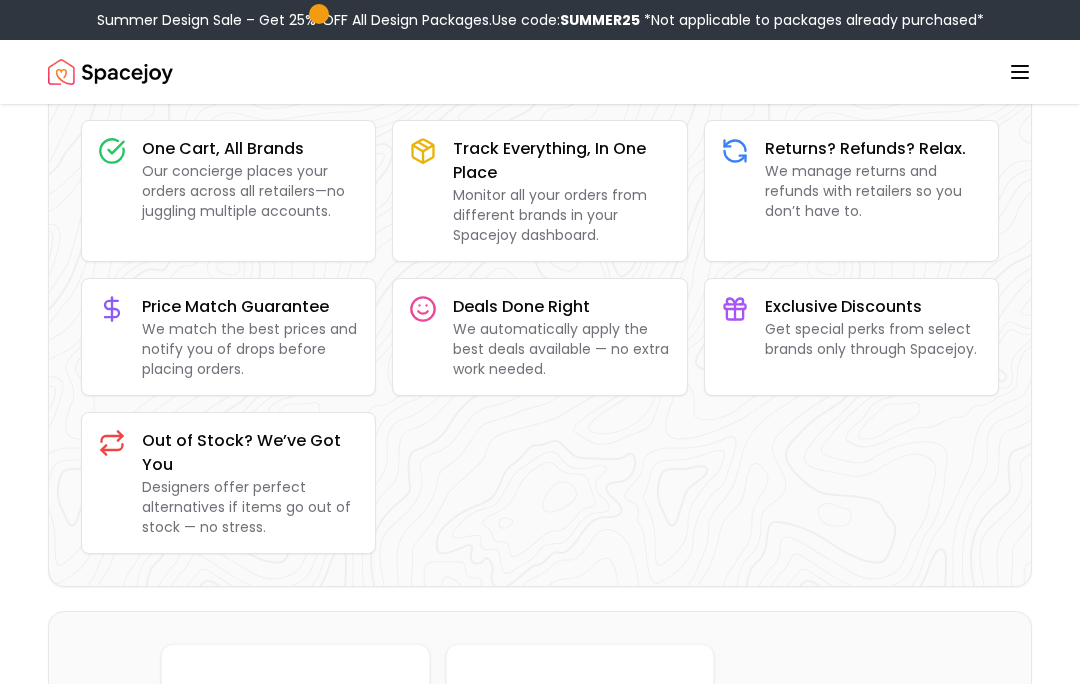 scroll, scrollTop: 0, scrollLeft: 0, axis: both 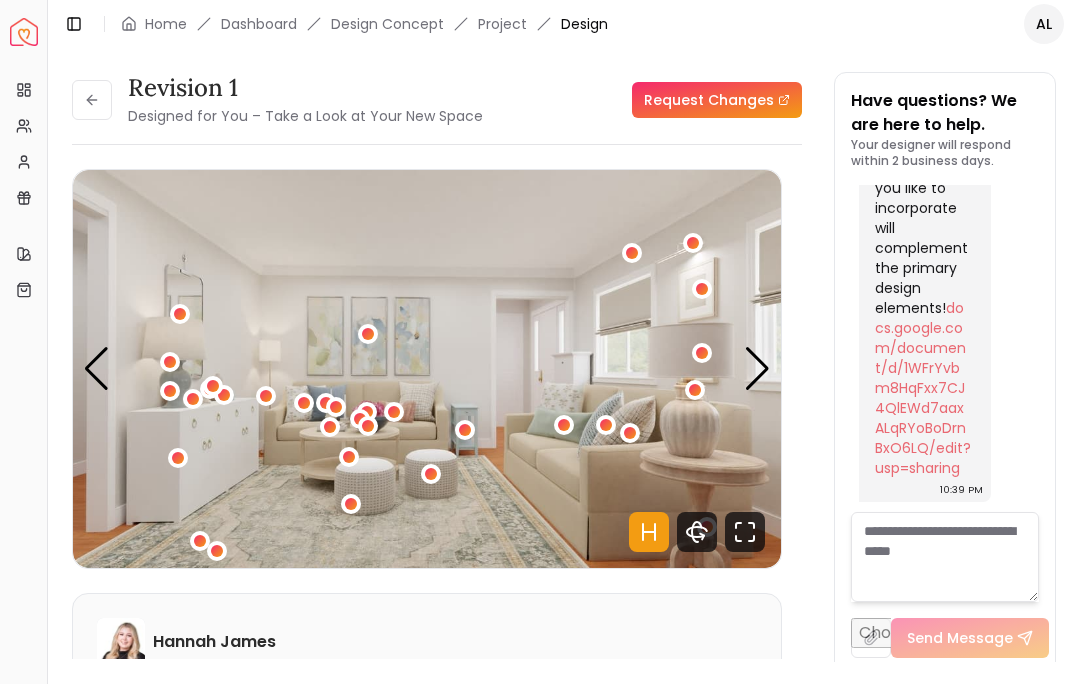 click 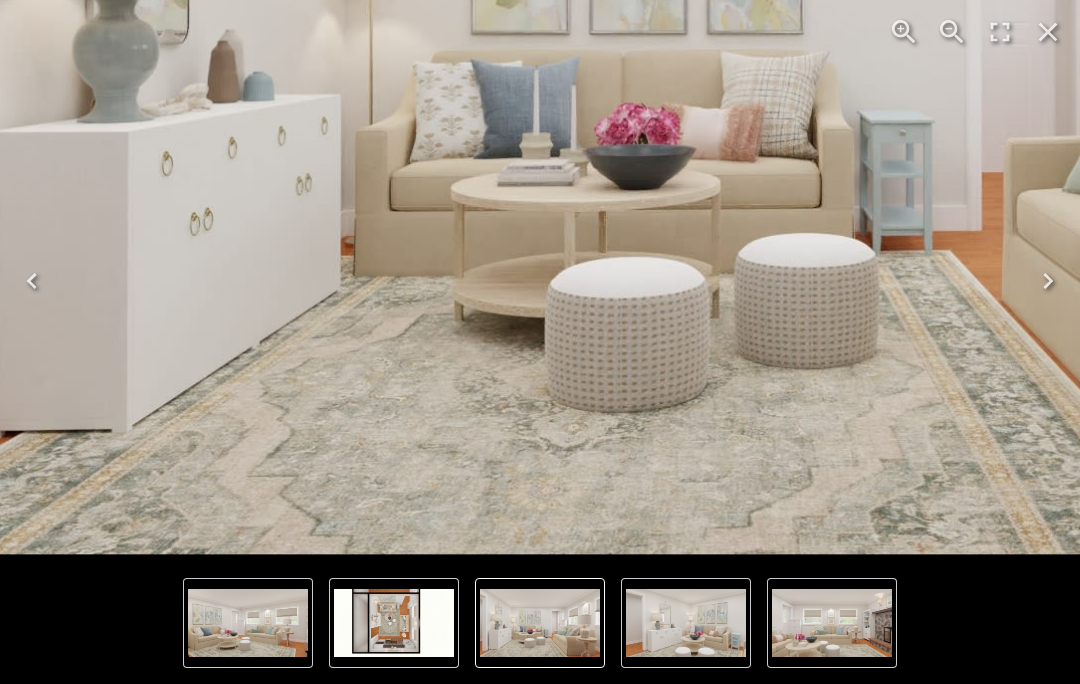 click 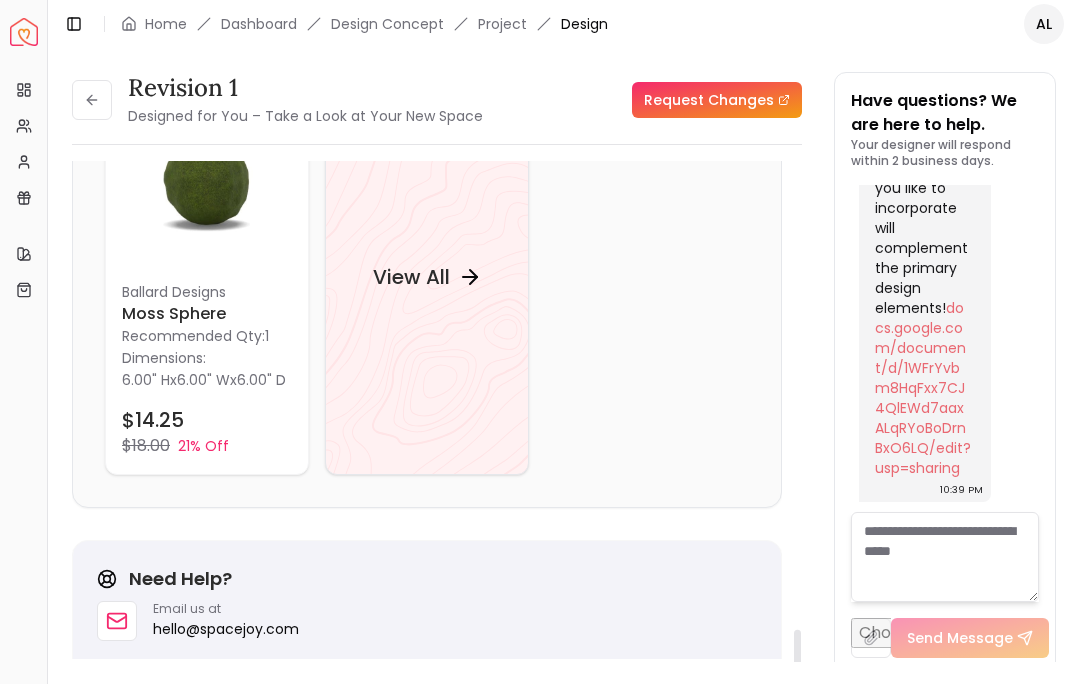 scroll, scrollTop: 2736, scrollLeft: 0, axis: vertical 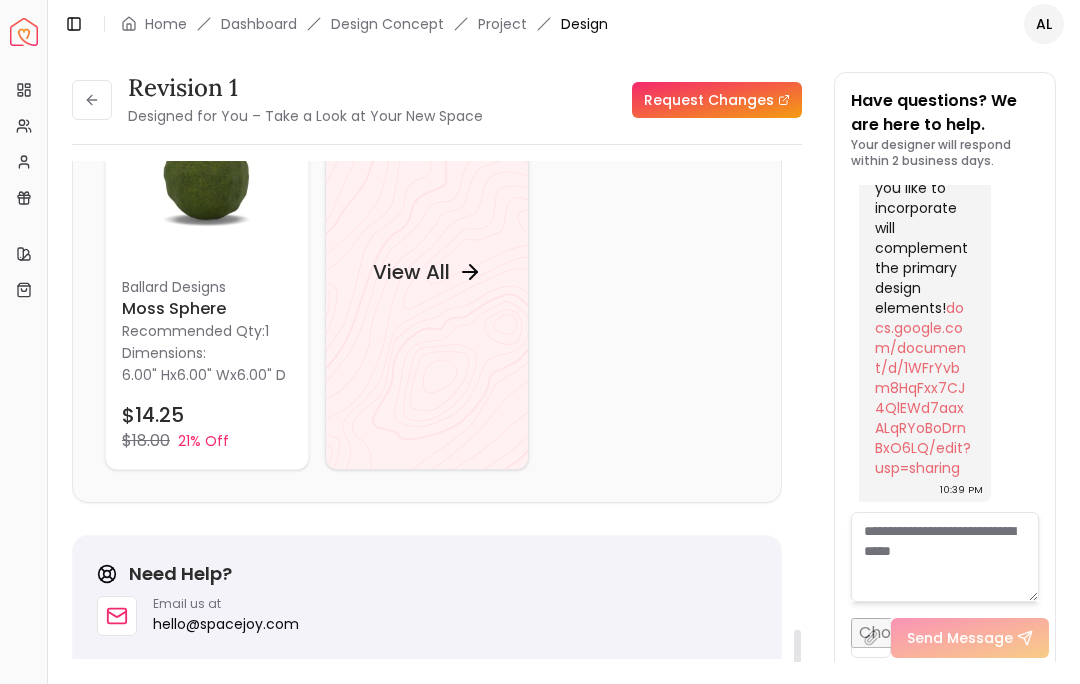 click on "View All" at bounding box center [427, 272] 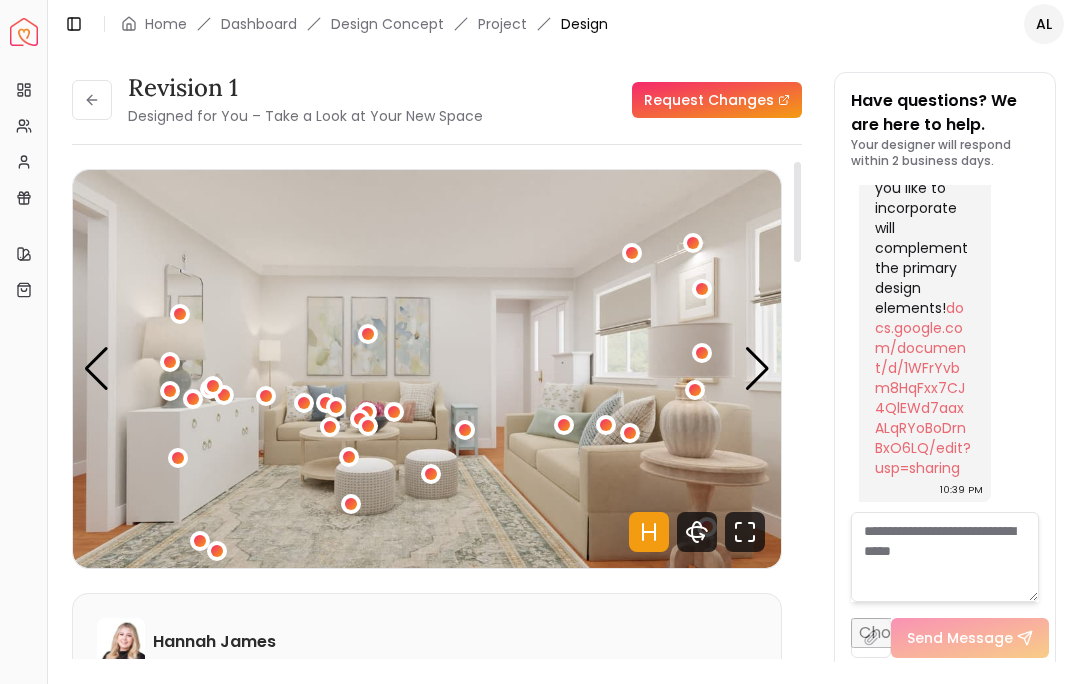 scroll, scrollTop: 0, scrollLeft: 0, axis: both 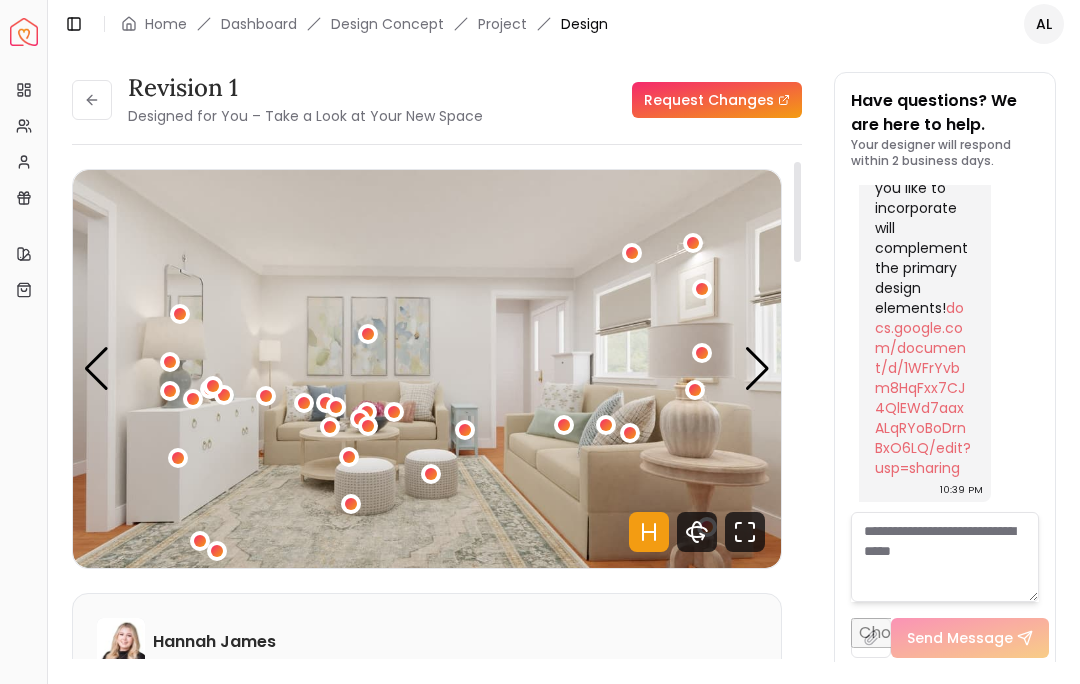 click 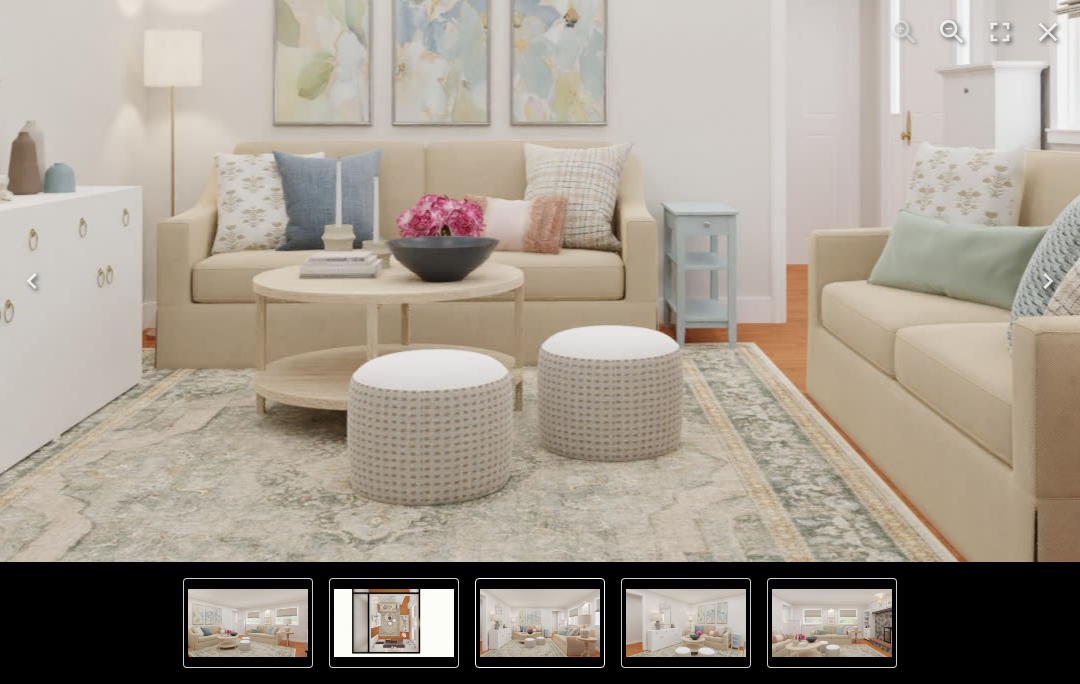 click at bounding box center (540, 623) 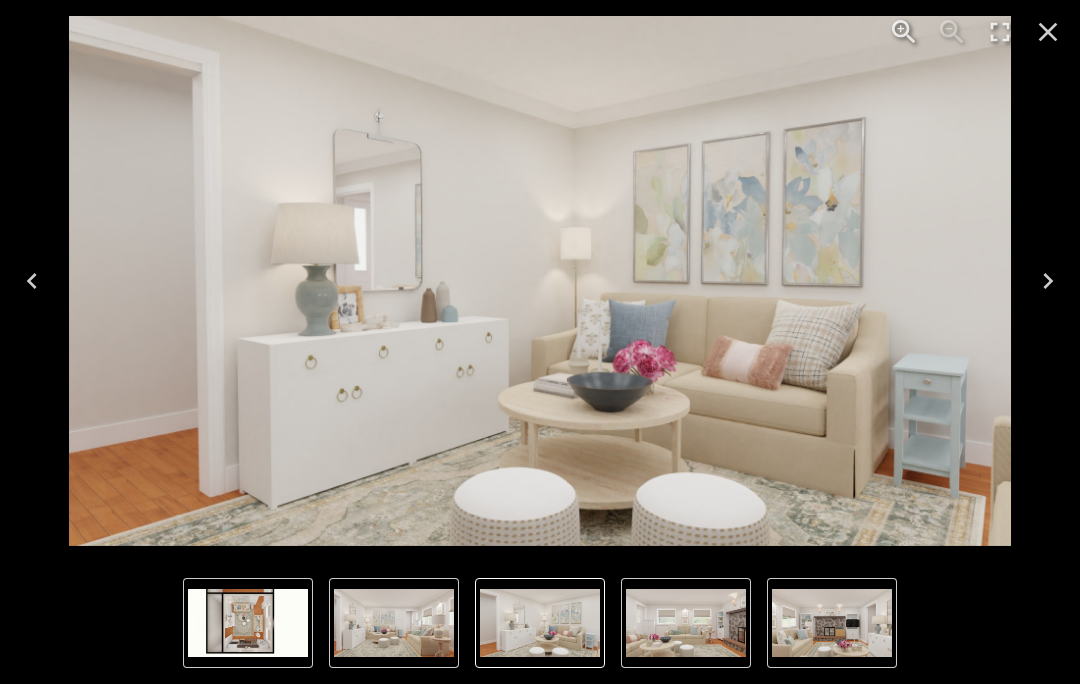 click 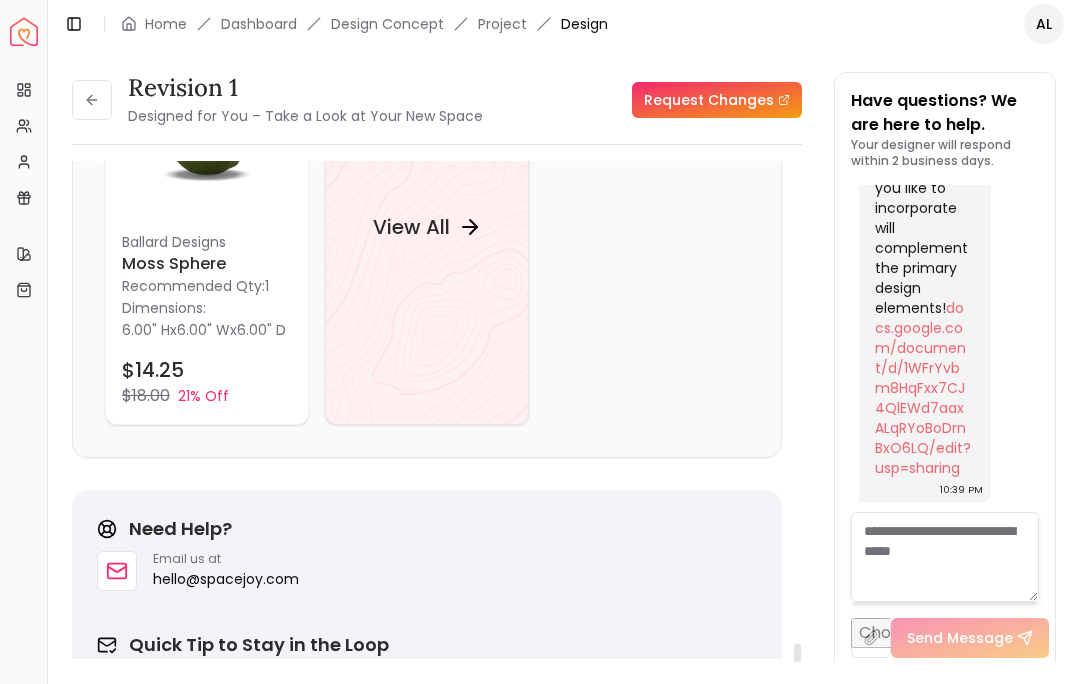 scroll, scrollTop: 2816, scrollLeft: 0, axis: vertical 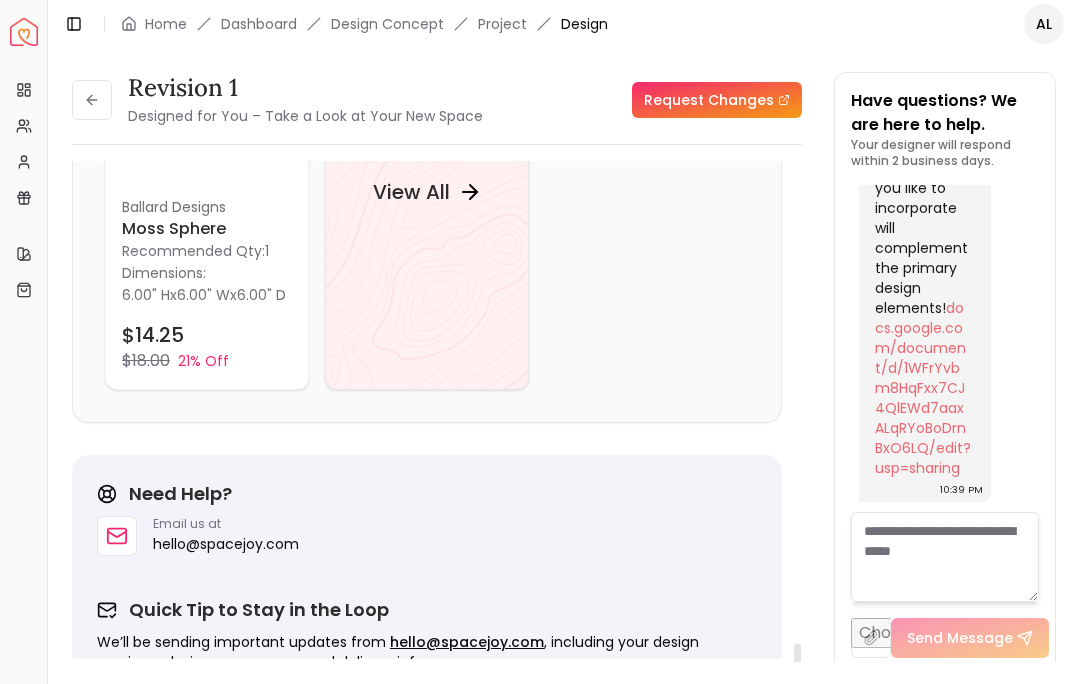 click on "View All" at bounding box center [427, 192] 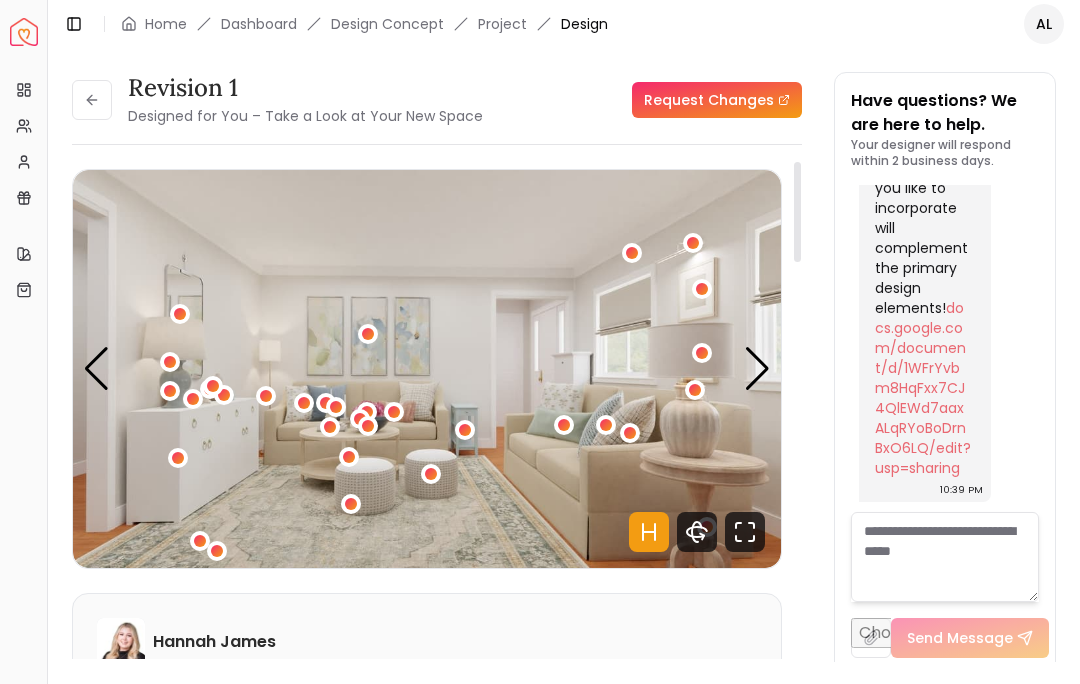 click 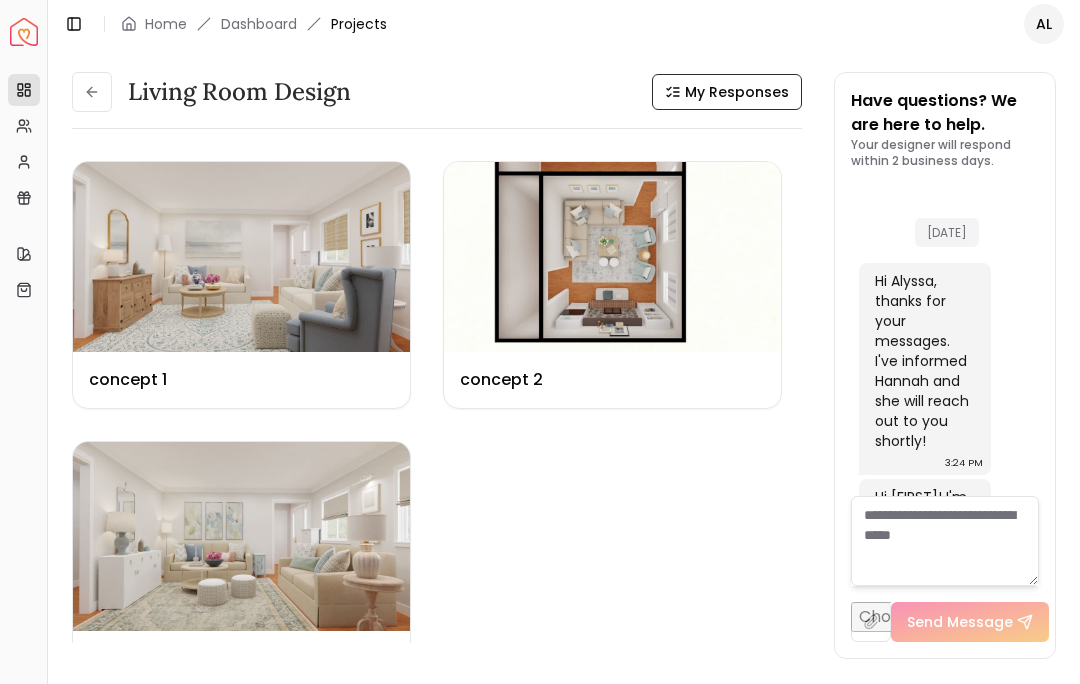 scroll, scrollTop: 24986, scrollLeft: 0, axis: vertical 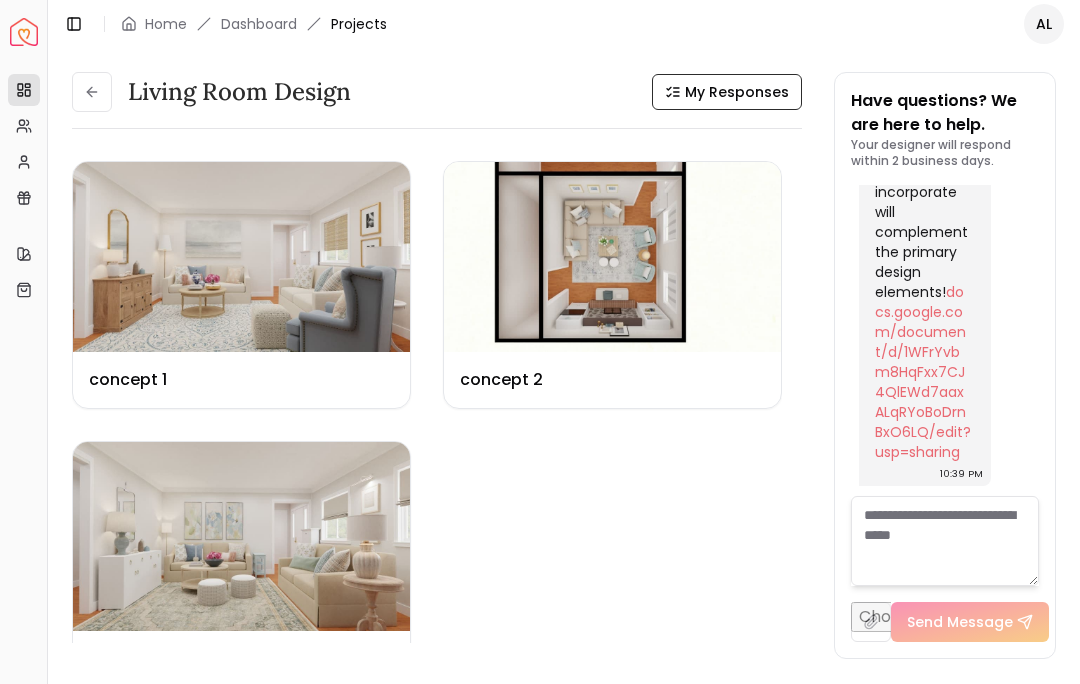 click at bounding box center (241, 537) 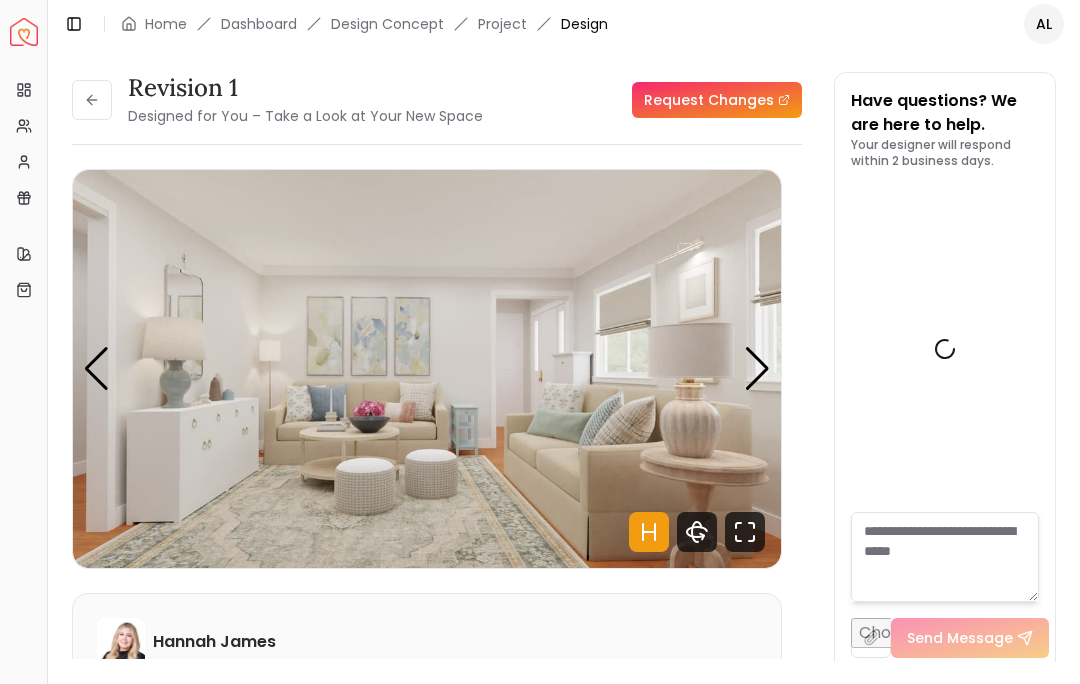 scroll, scrollTop: 24970, scrollLeft: 0, axis: vertical 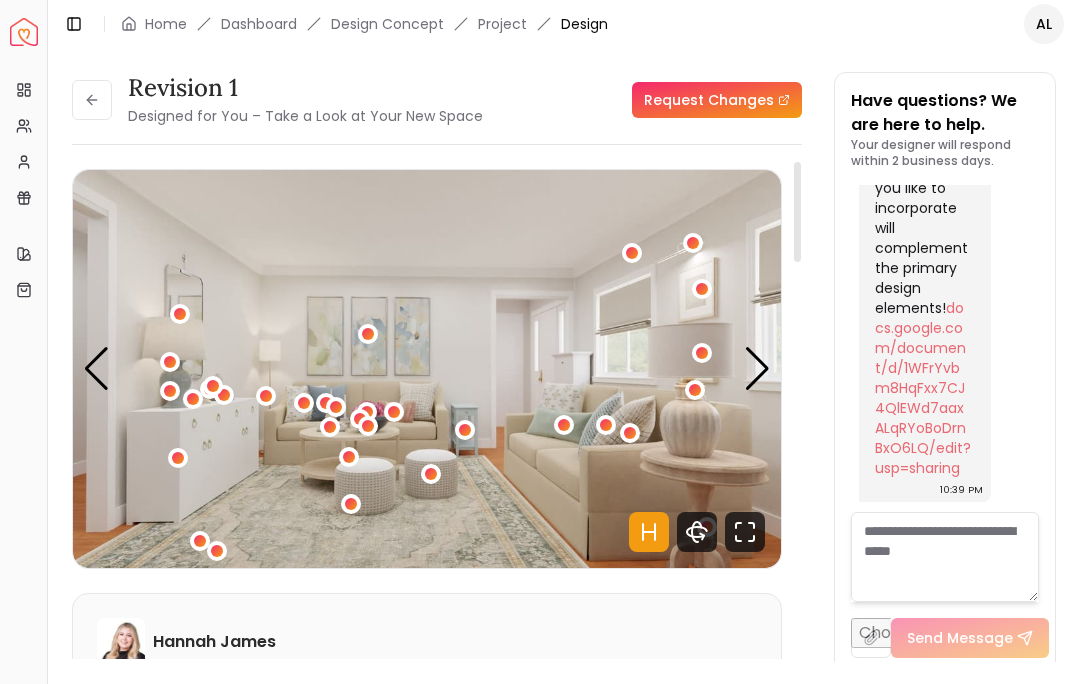 click 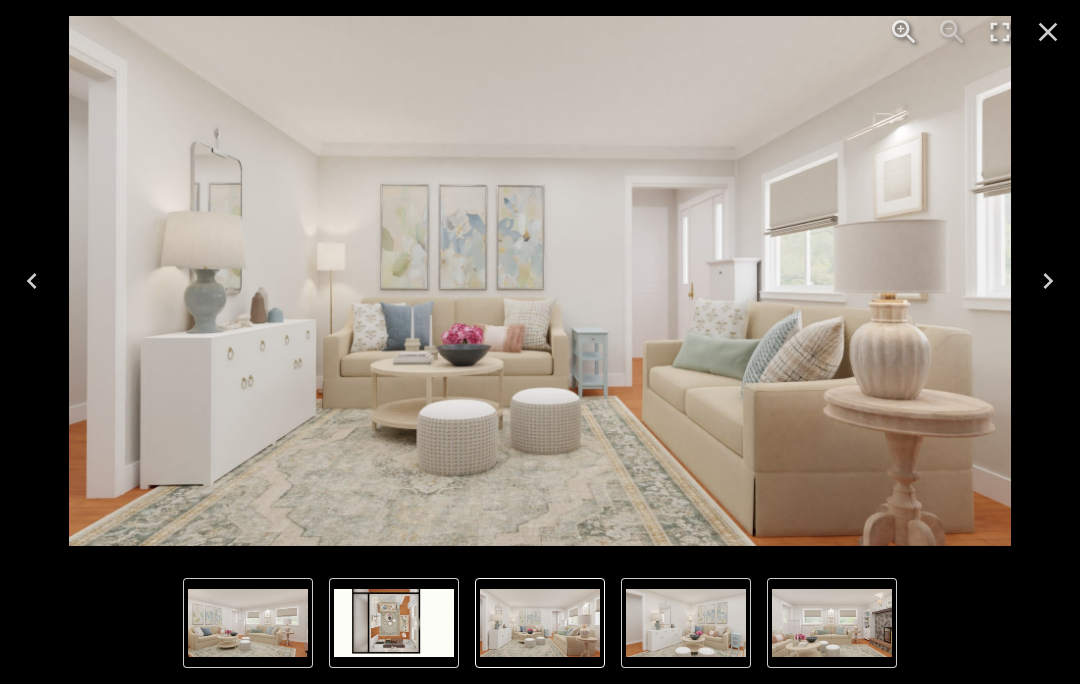 scroll, scrollTop: 23110, scrollLeft: 0, axis: vertical 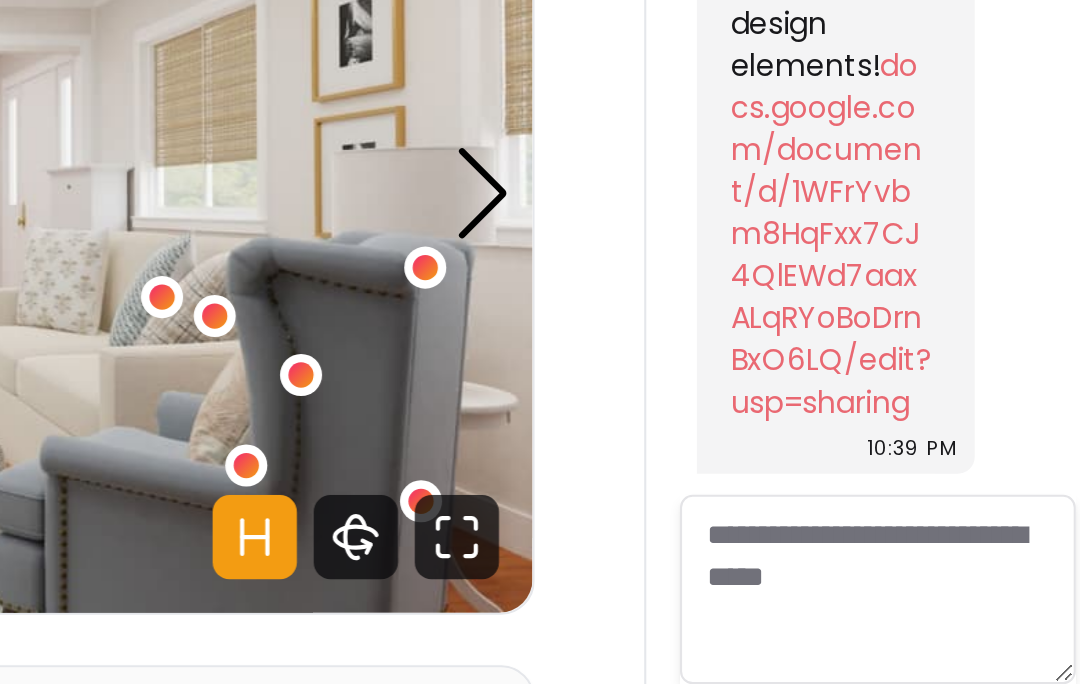 click 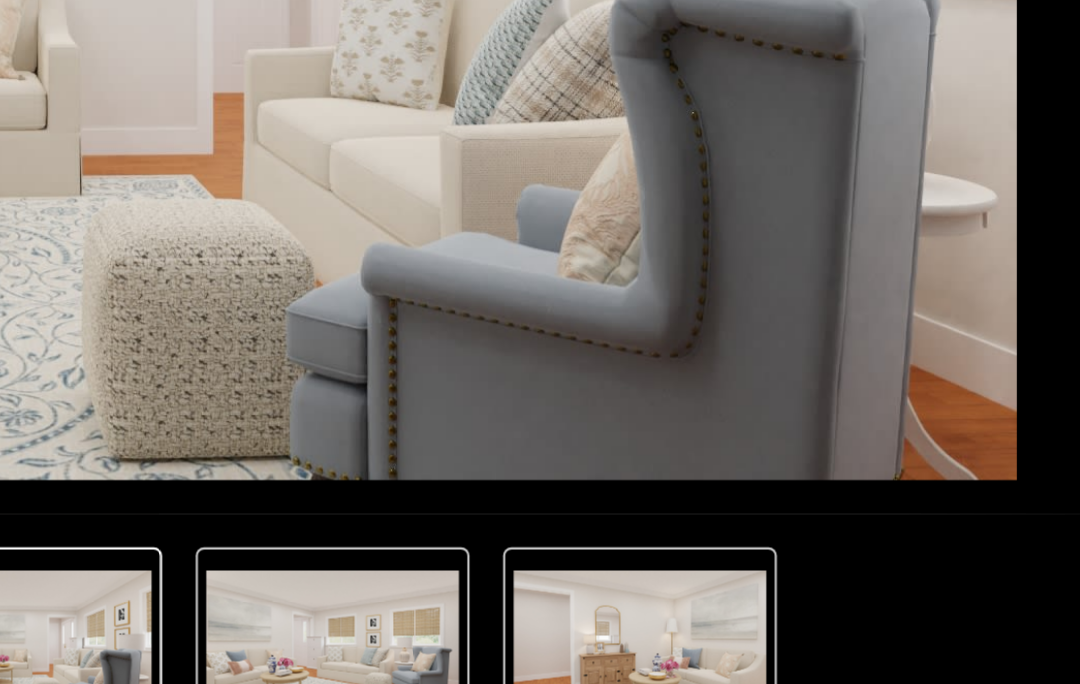 scroll, scrollTop: 65, scrollLeft: 0, axis: vertical 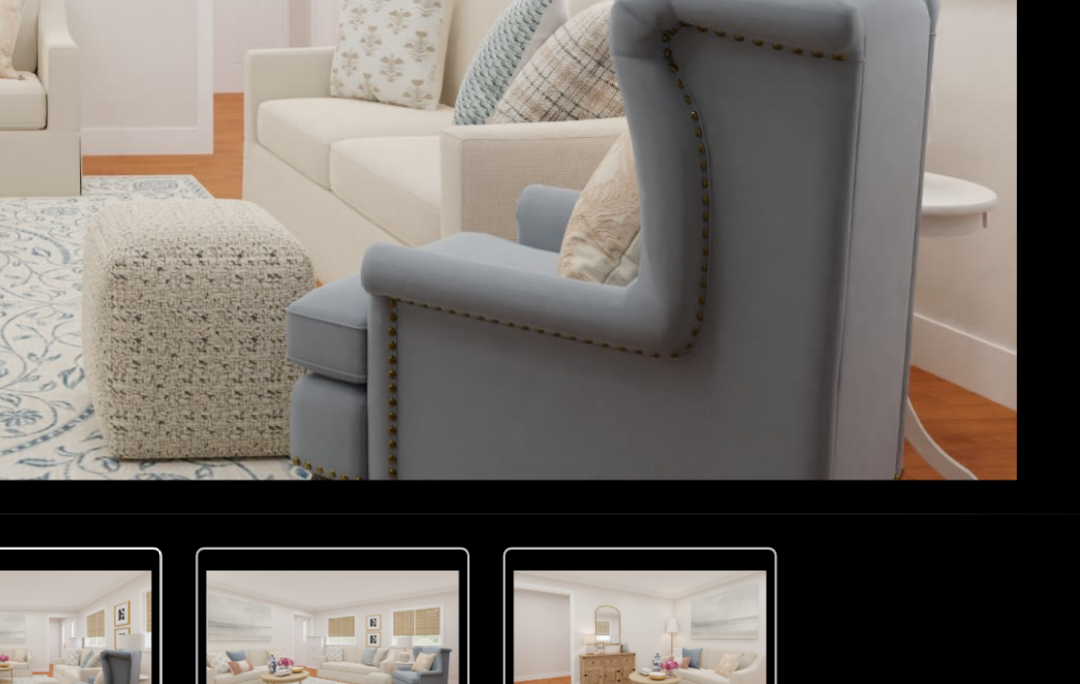 click at bounding box center [686, 623] 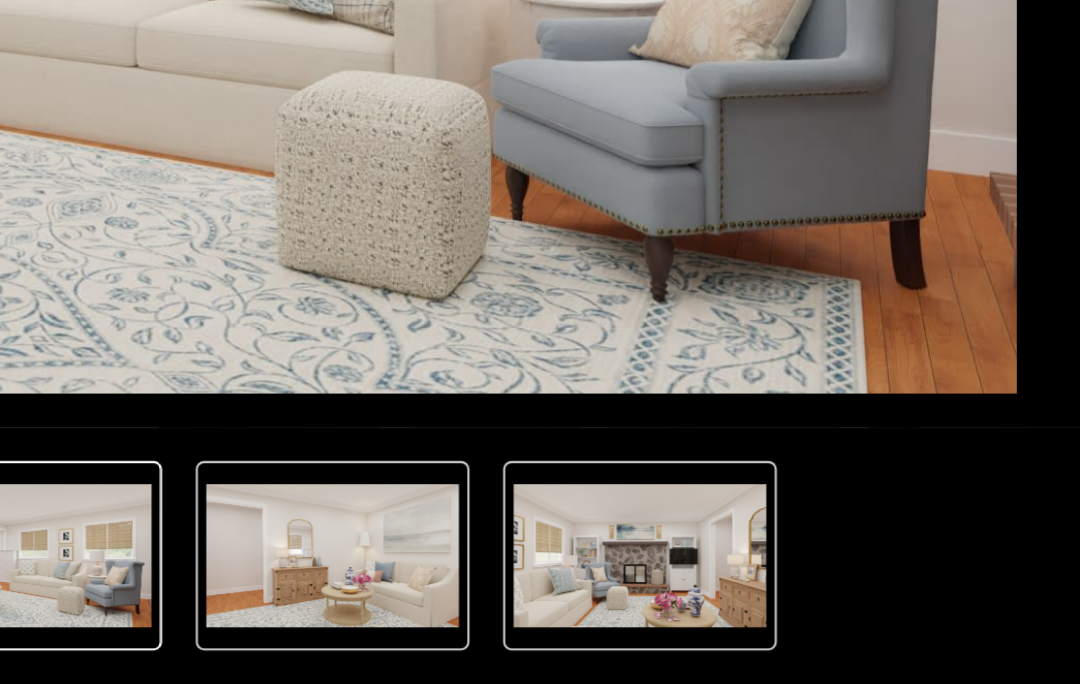 click at bounding box center [686, 623] 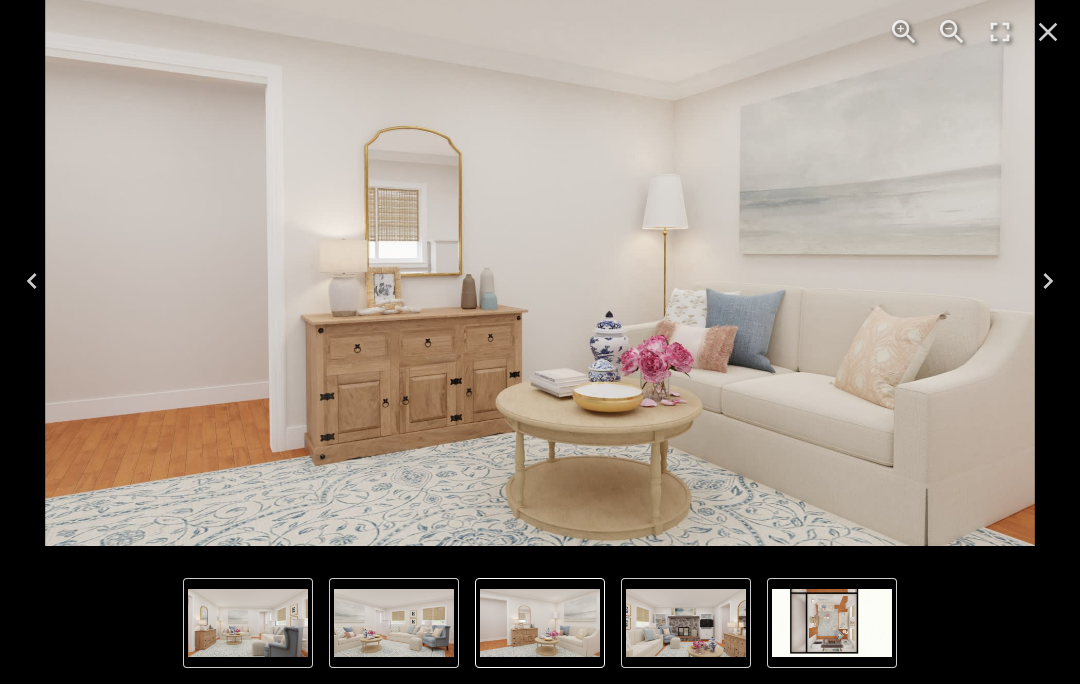 click 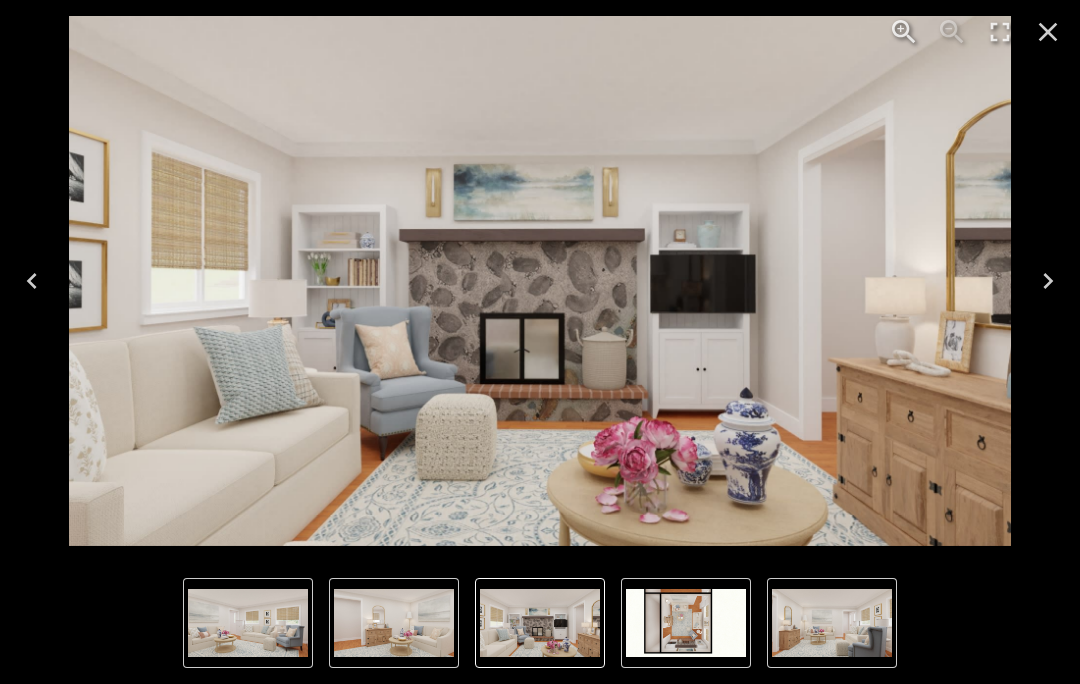 click at bounding box center [1048, 281] 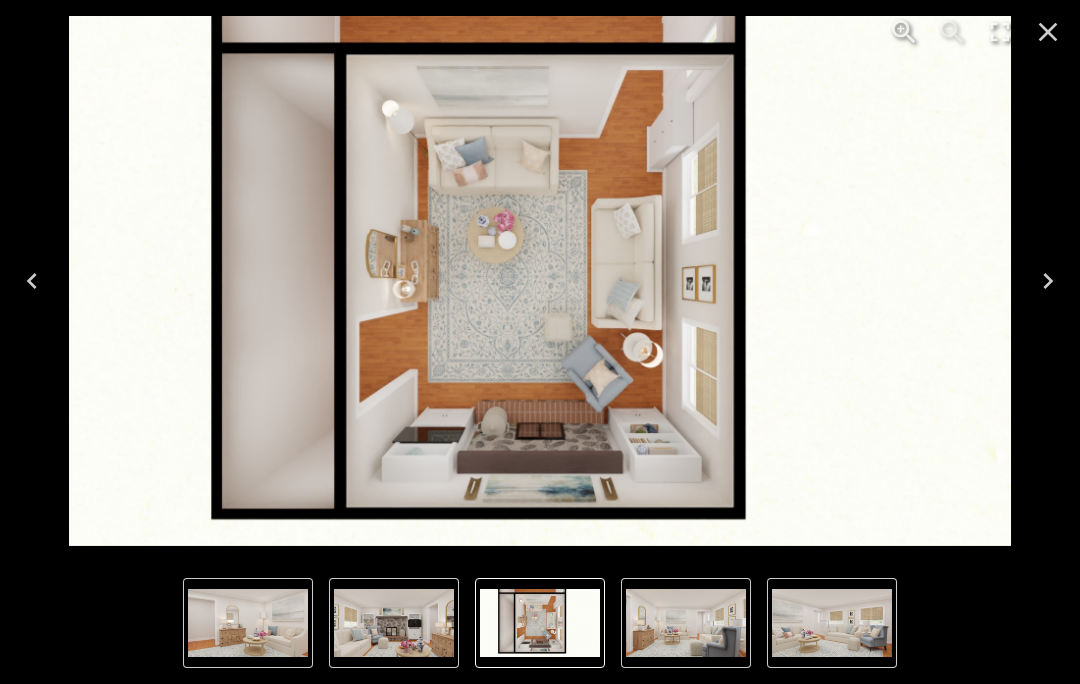 click at bounding box center [1048, 281] 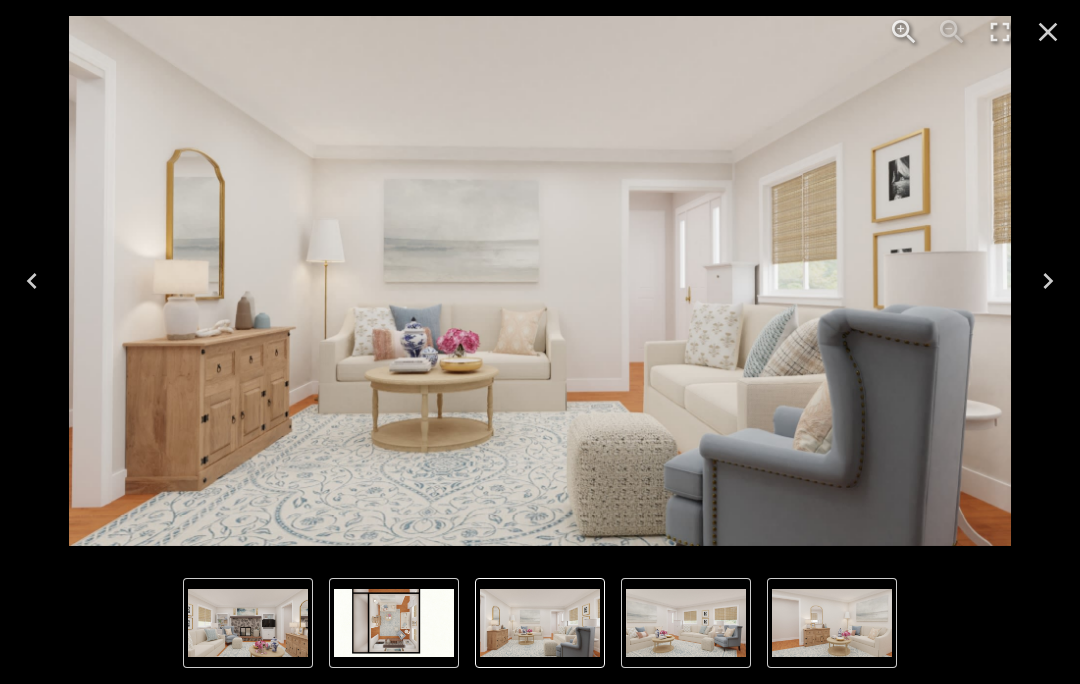 click at bounding box center [32, 281] 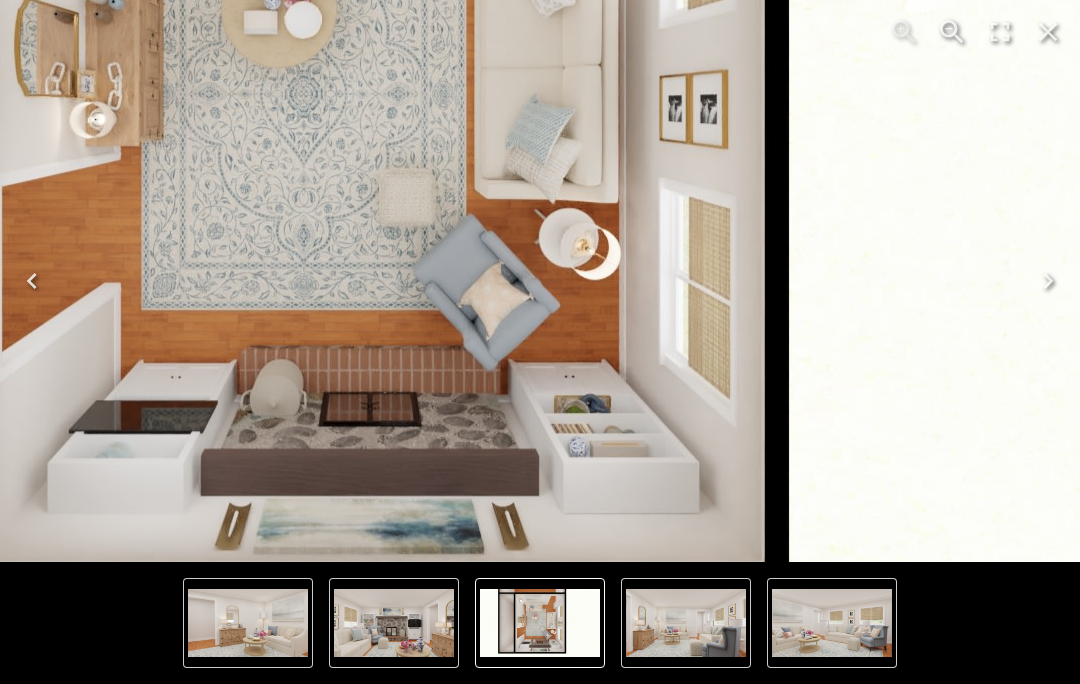 click at bounding box center (370, 103) 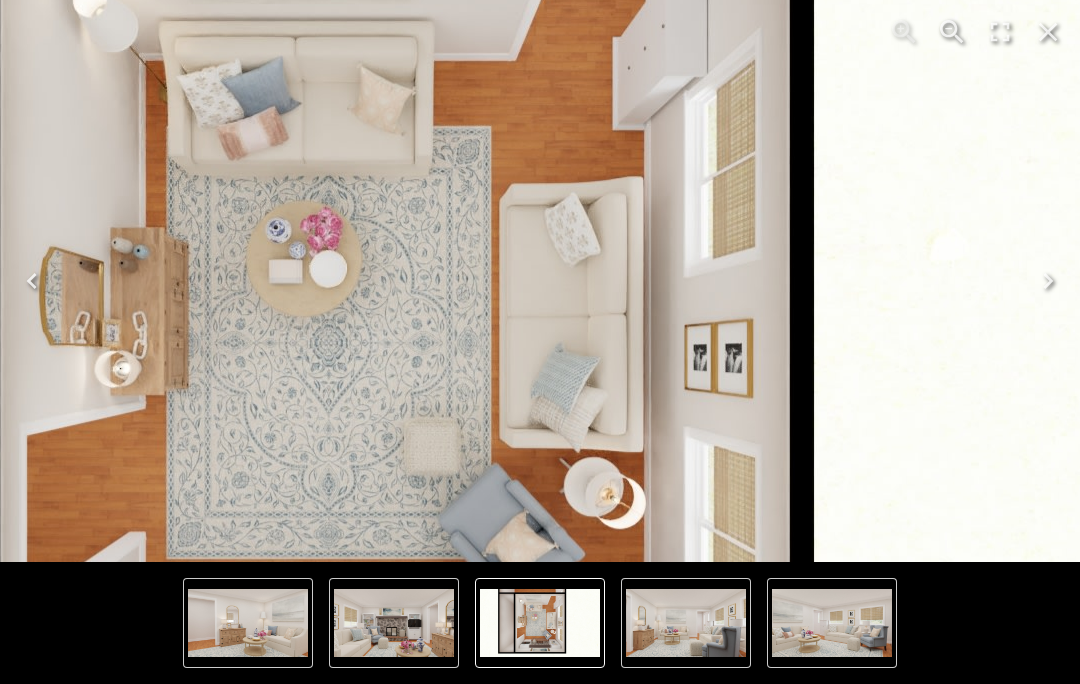 click at bounding box center (686, 623) 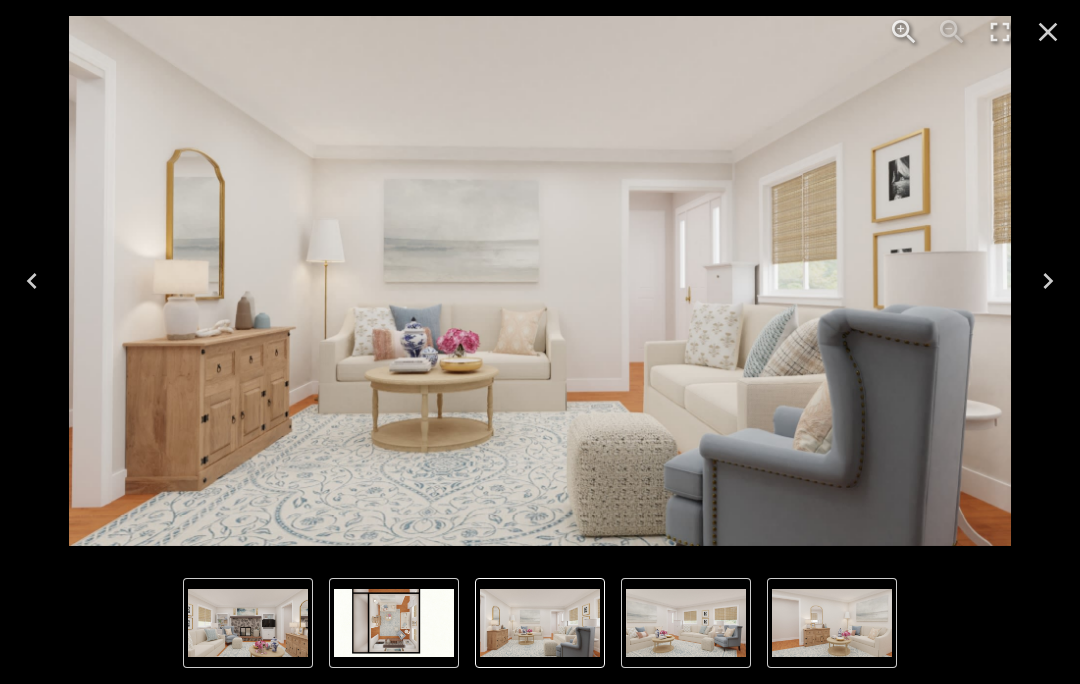 click at bounding box center [832, 623] 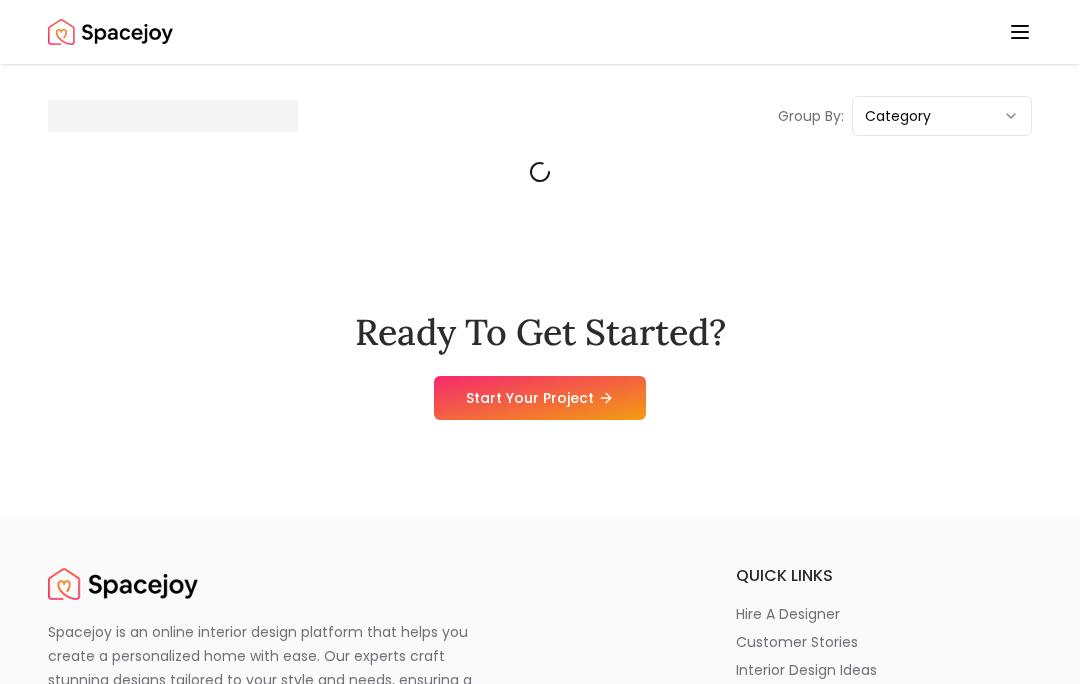 scroll, scrollTop: 0, scrollLeft: 0, axis: both 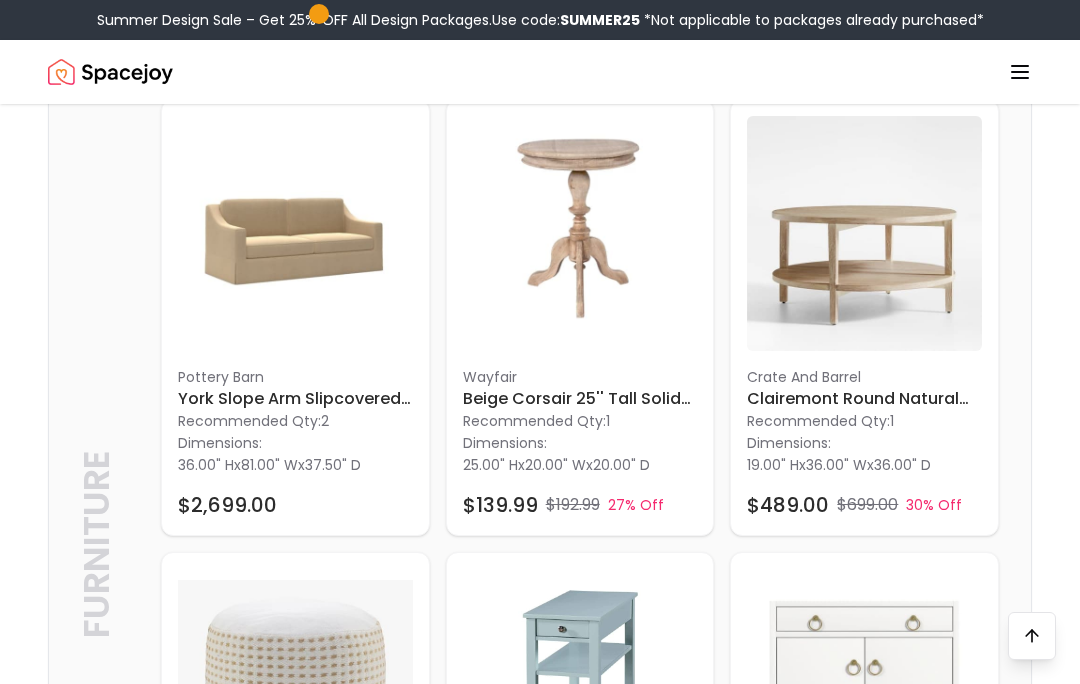 click at bounding box center [864, 233] 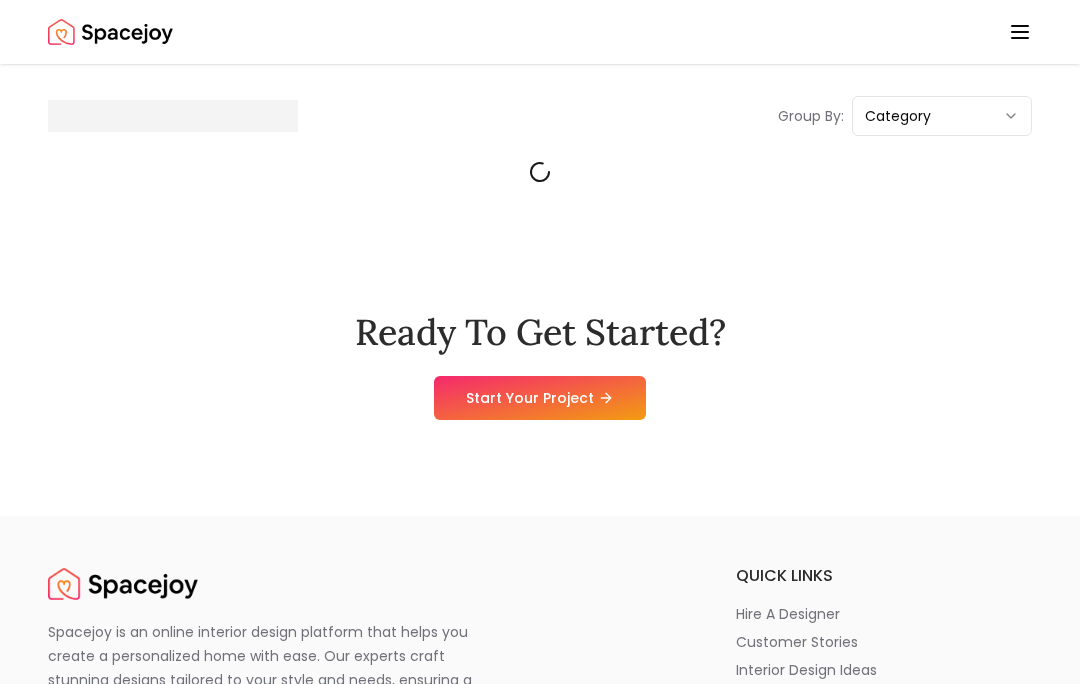 scroll, scrollTop: 1498, scrollLeft: 0, axis: vertical 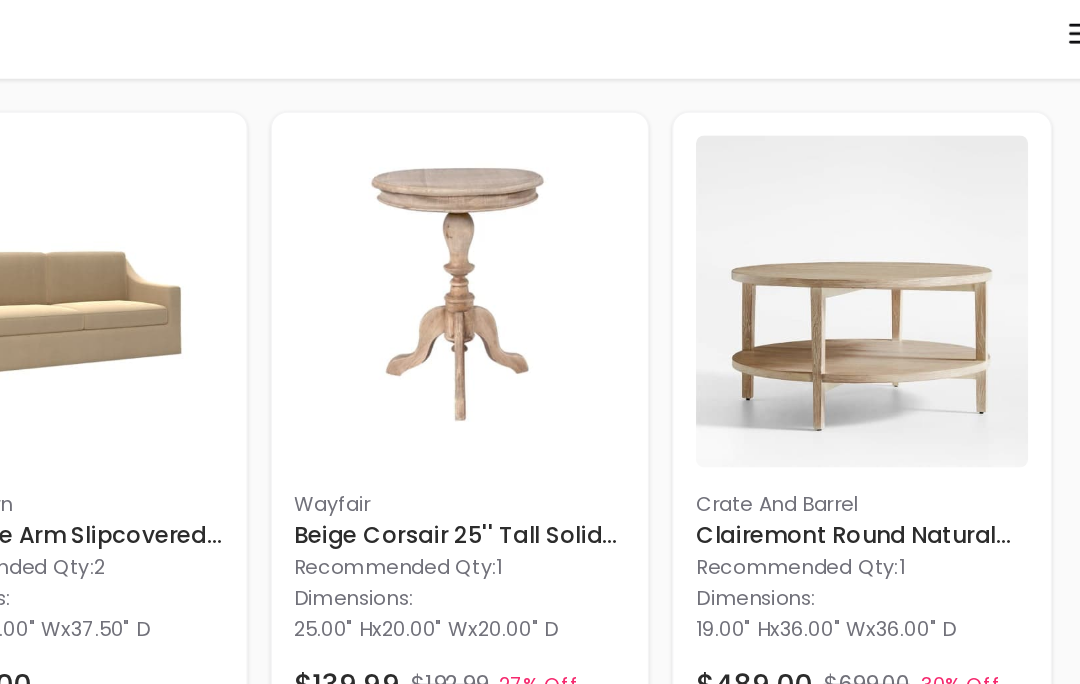 click on "Beige Corsair 25'' Tall Solid Wood 3 Legs End Table" at bounding box center [580, 427] 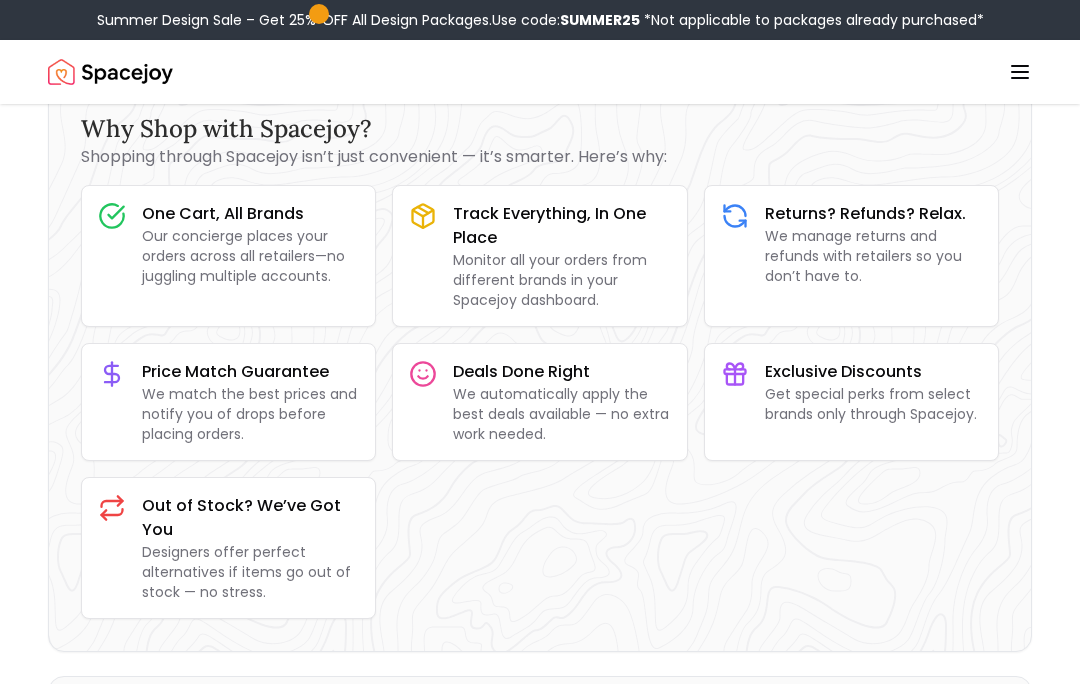 scroll, scrollTop: 0, scrollLeft: 0, axis: both 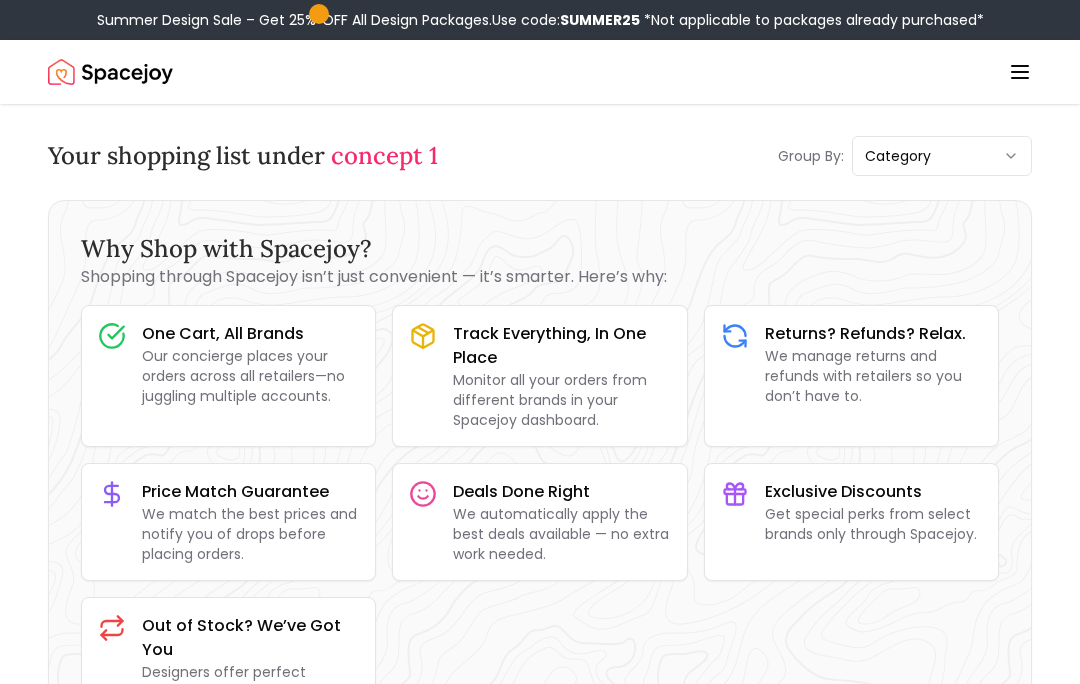 click on "concept 1" at bounding box center [384, 155] 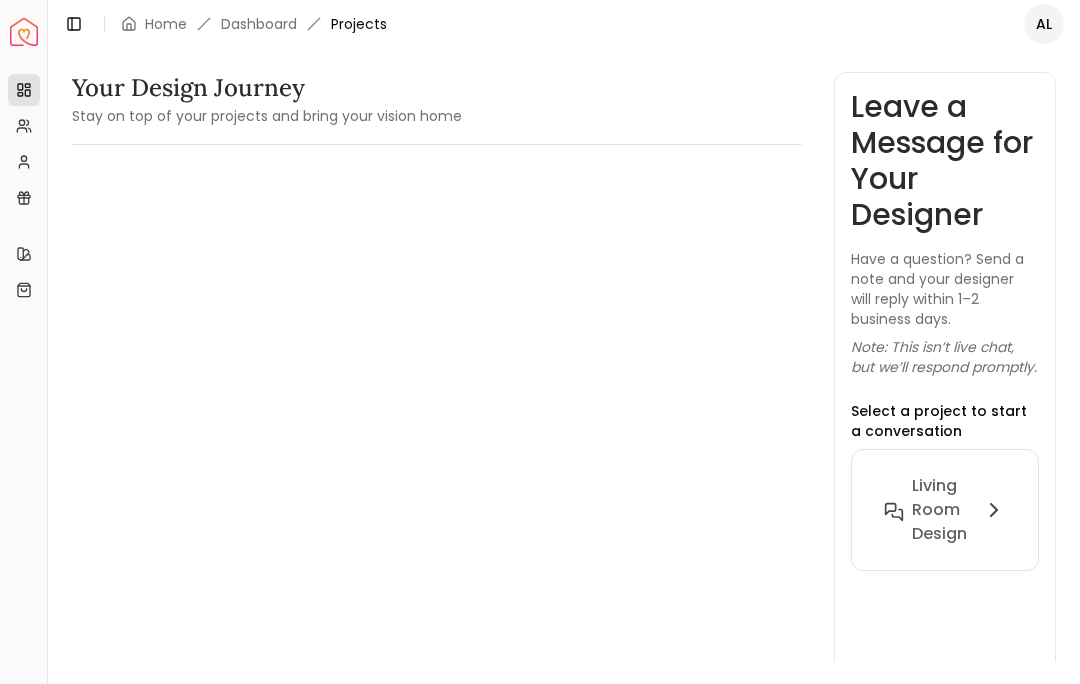 scroll, scrollTop: 0, scrollLeft: 0, axis: both 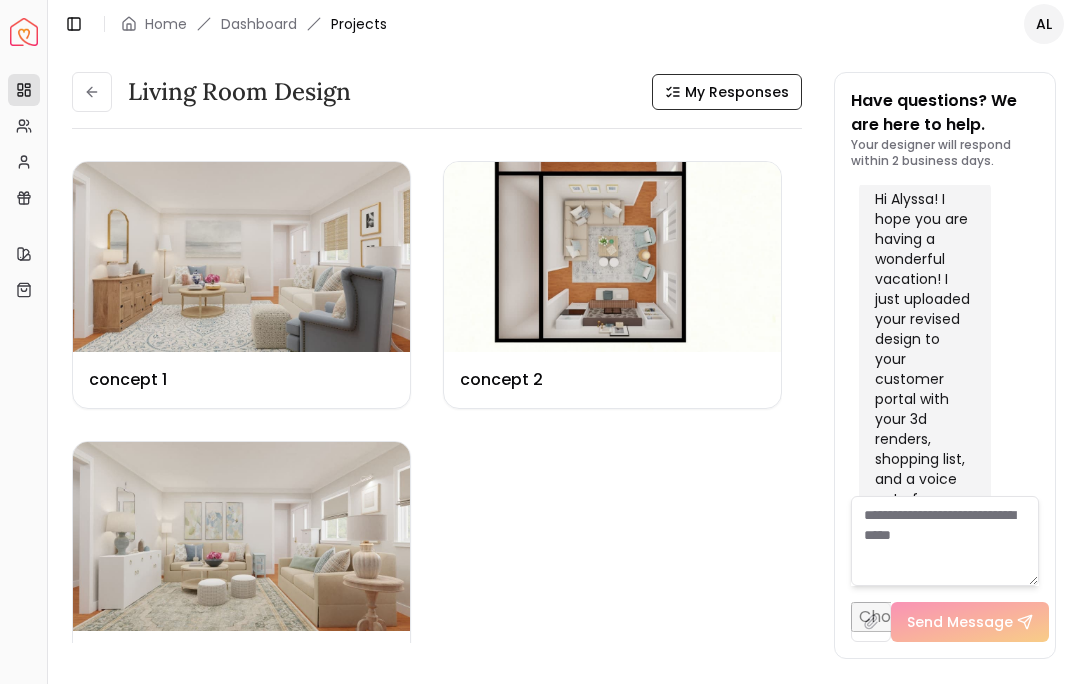 click at bounding box center (241, 537) 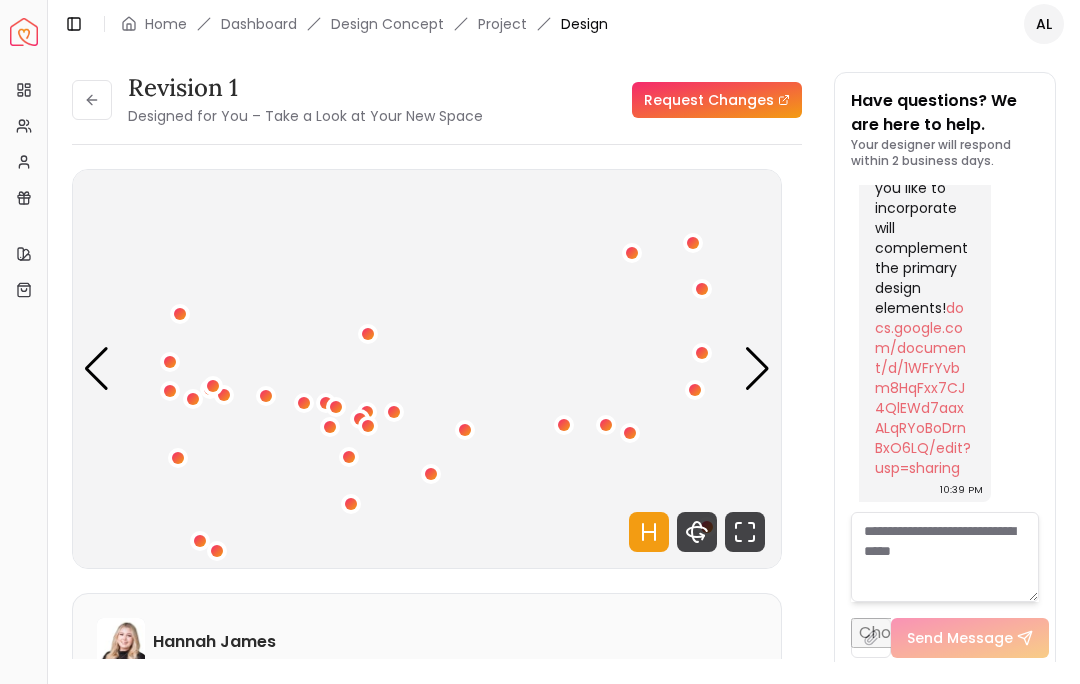 scroll, scrollTop: 24970, scrollLeft: 0, axis: vertical 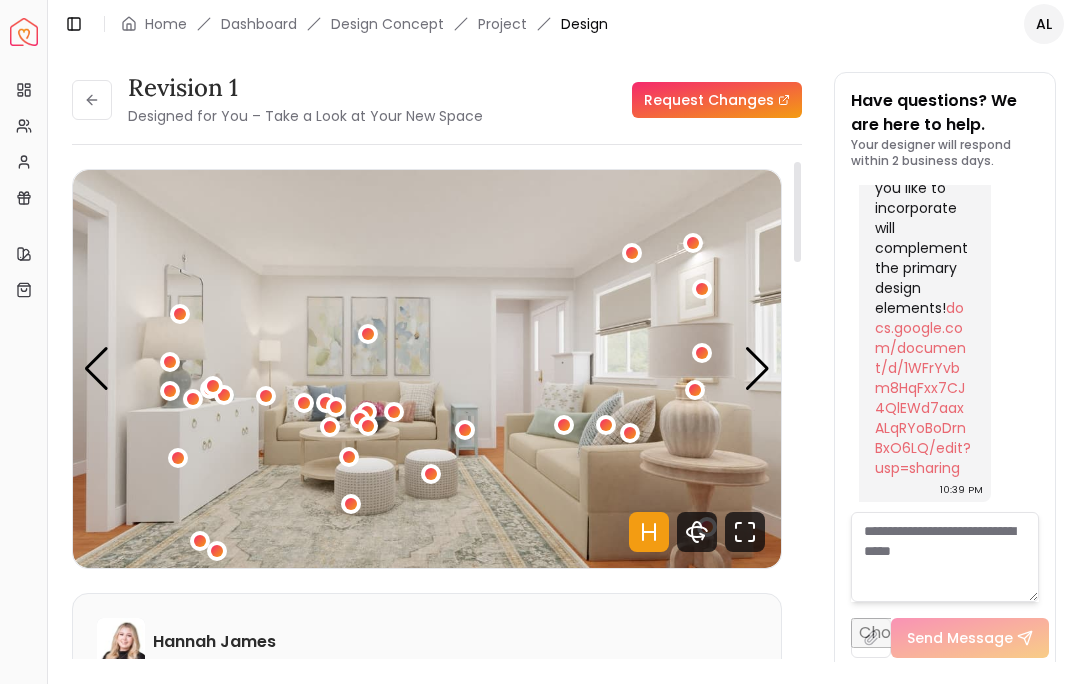click at bounding box center (427, 369) 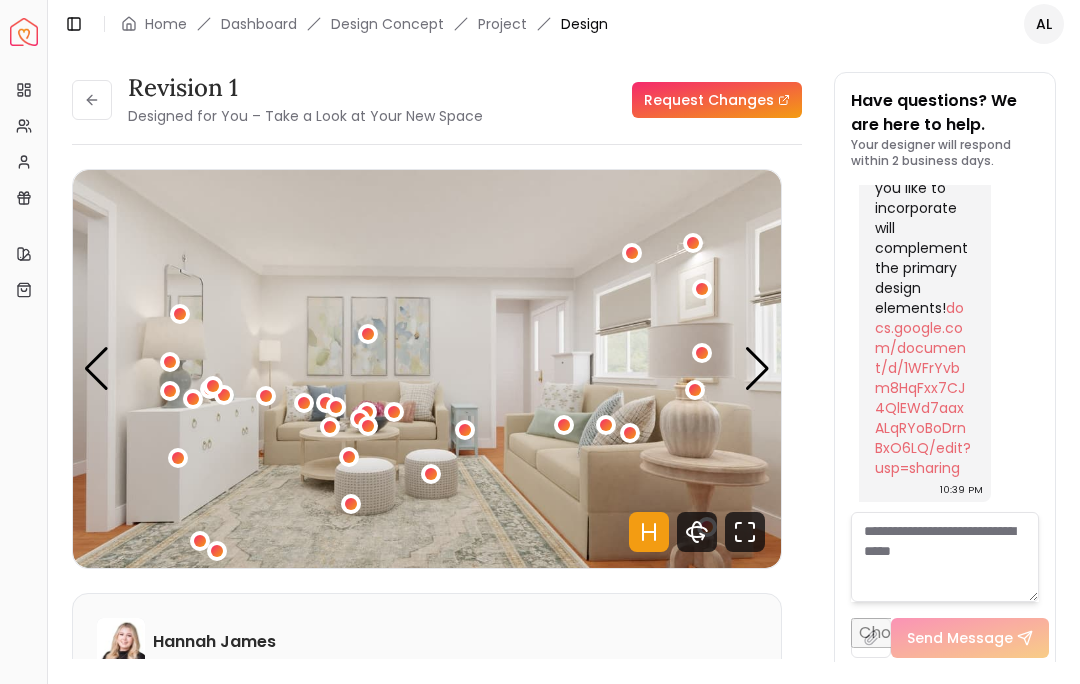click 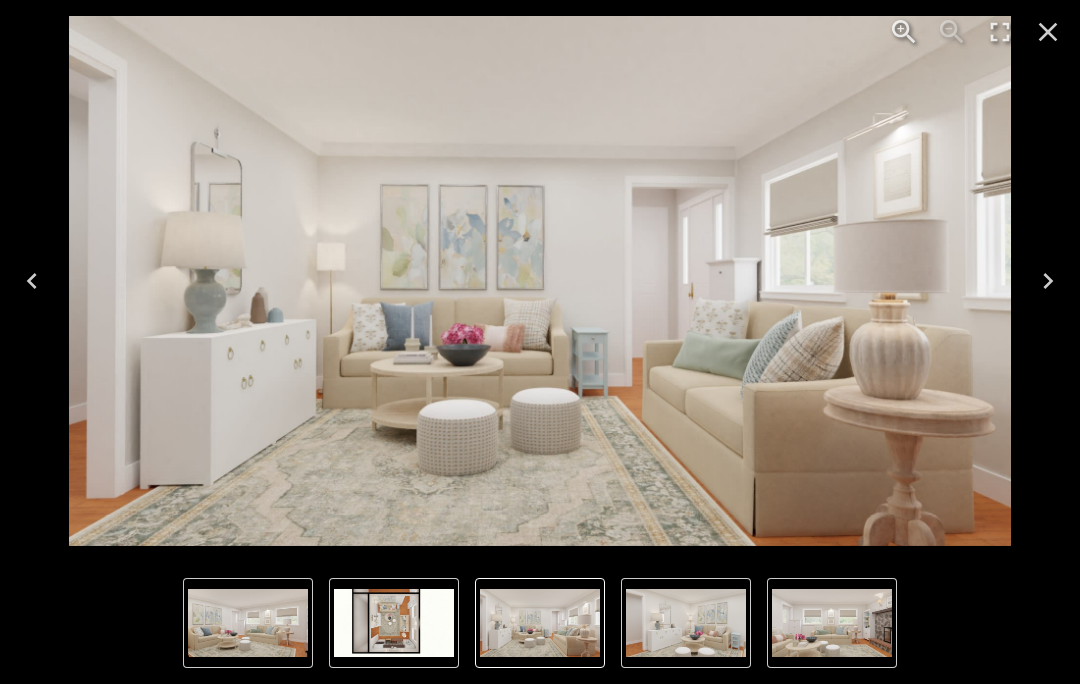 scroll, scrollTop: 23110, scrollLeft: 0, axis: vertical 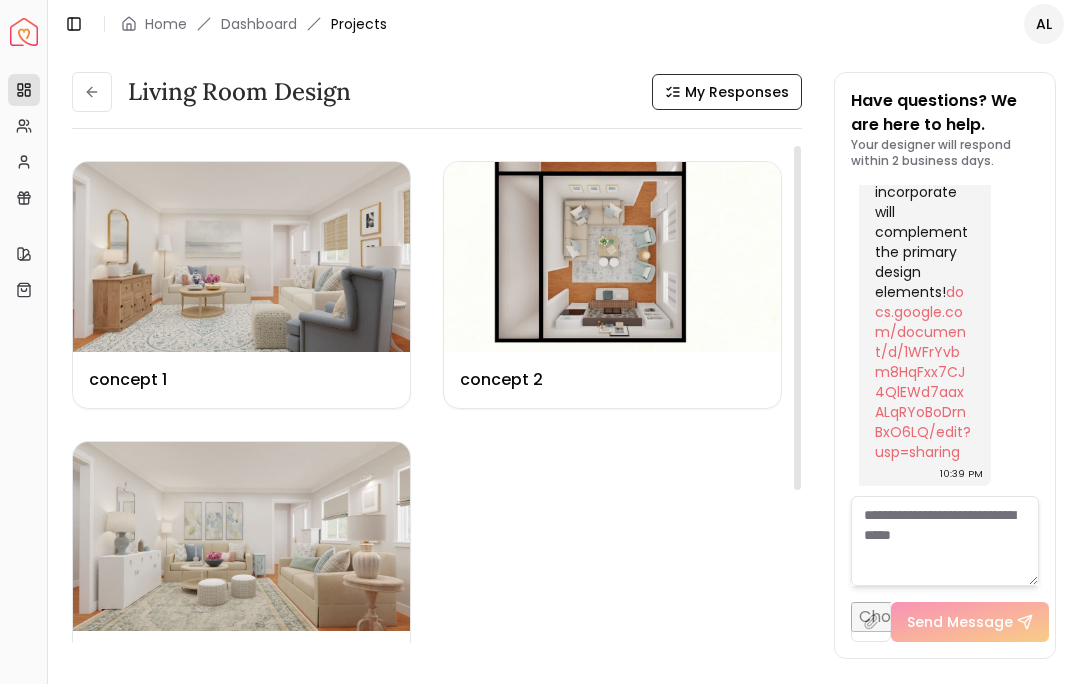 click at bounding box center (612, 257) 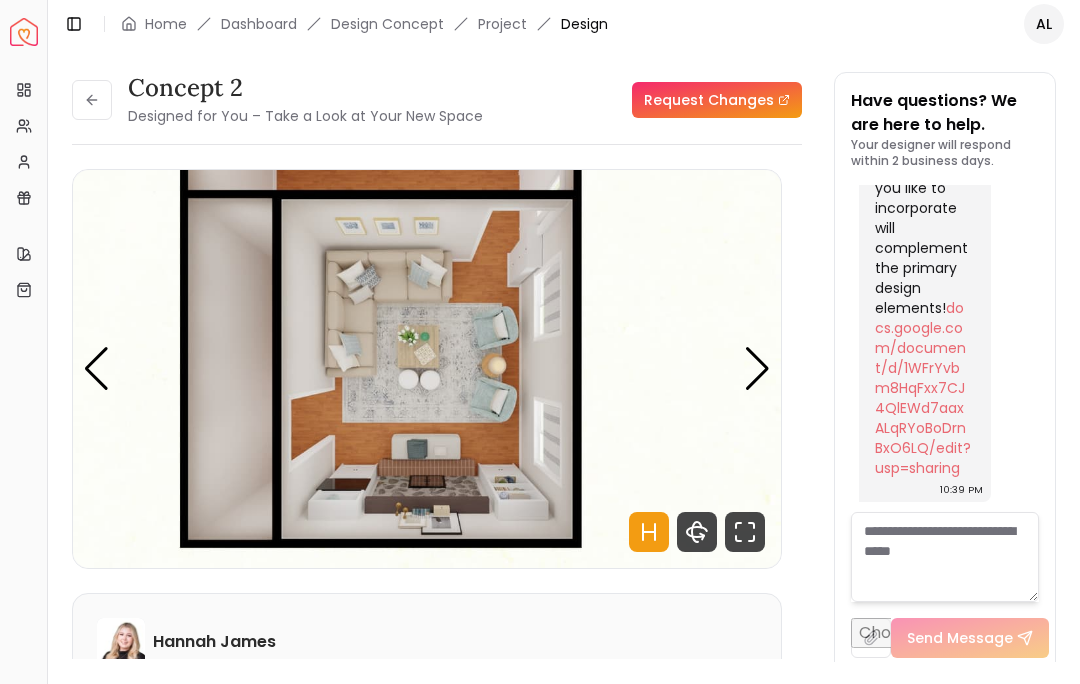 scroll, scrollTop: 24970, scrollLeft: 0, axis: vertical 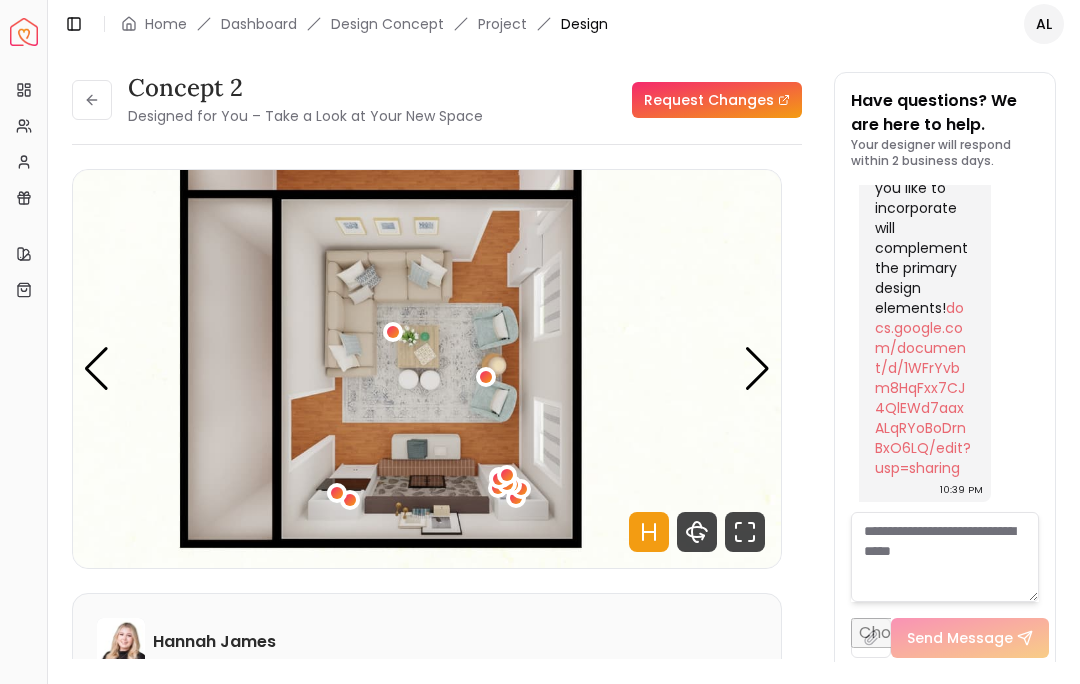 click at bounding box center (427, 369) 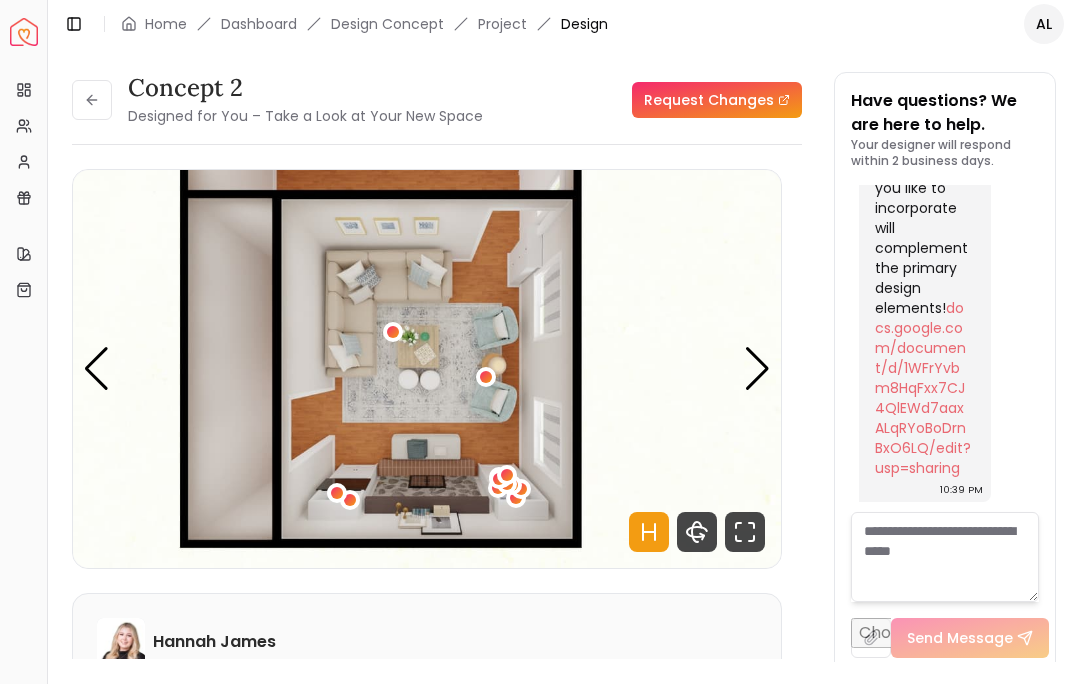 click 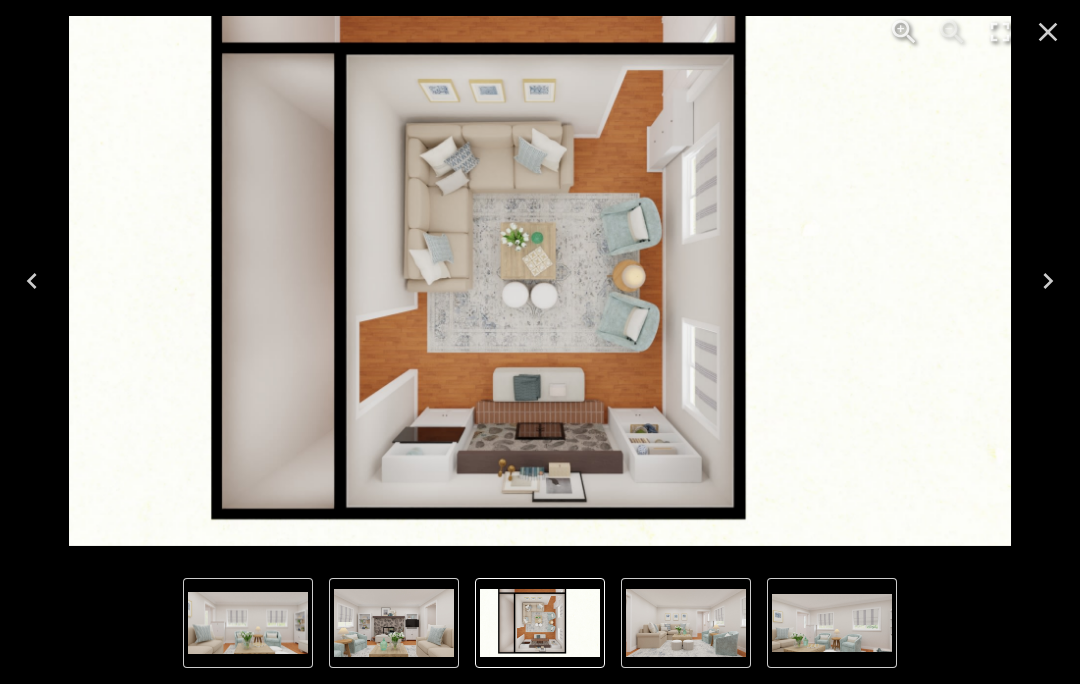 click at bounding box center (1048, 281) 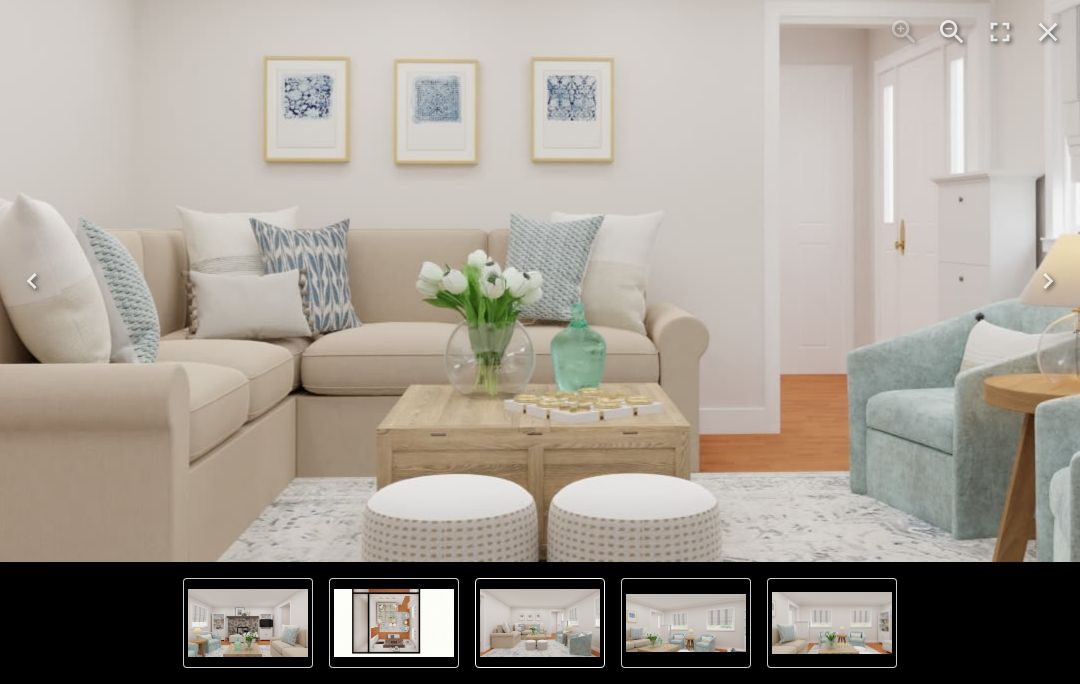 click 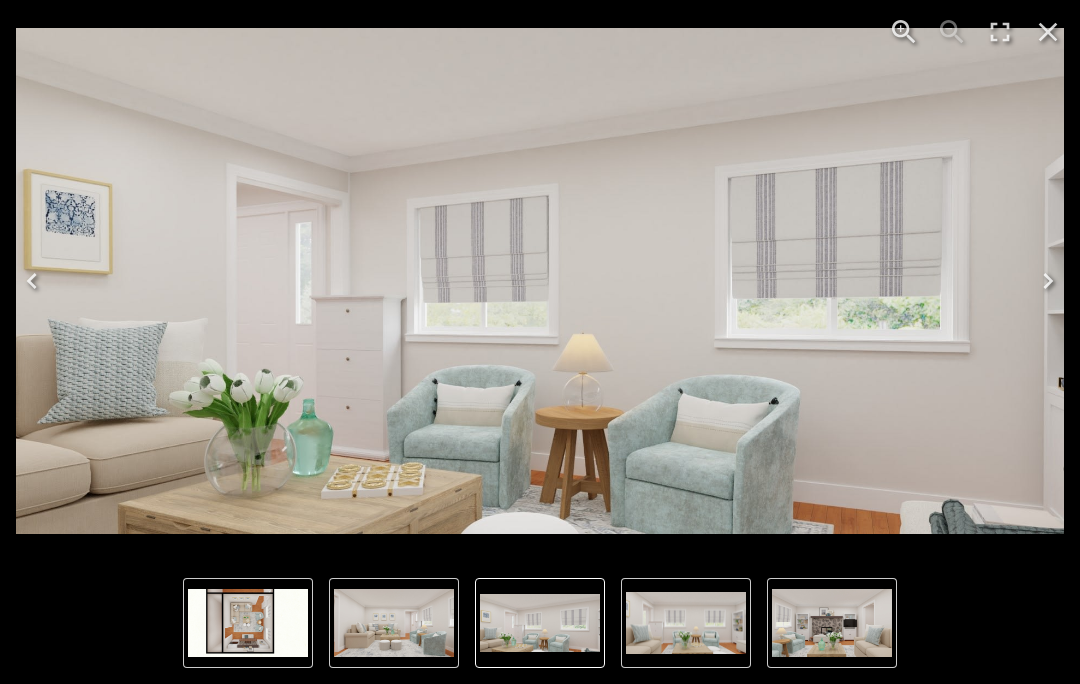 click 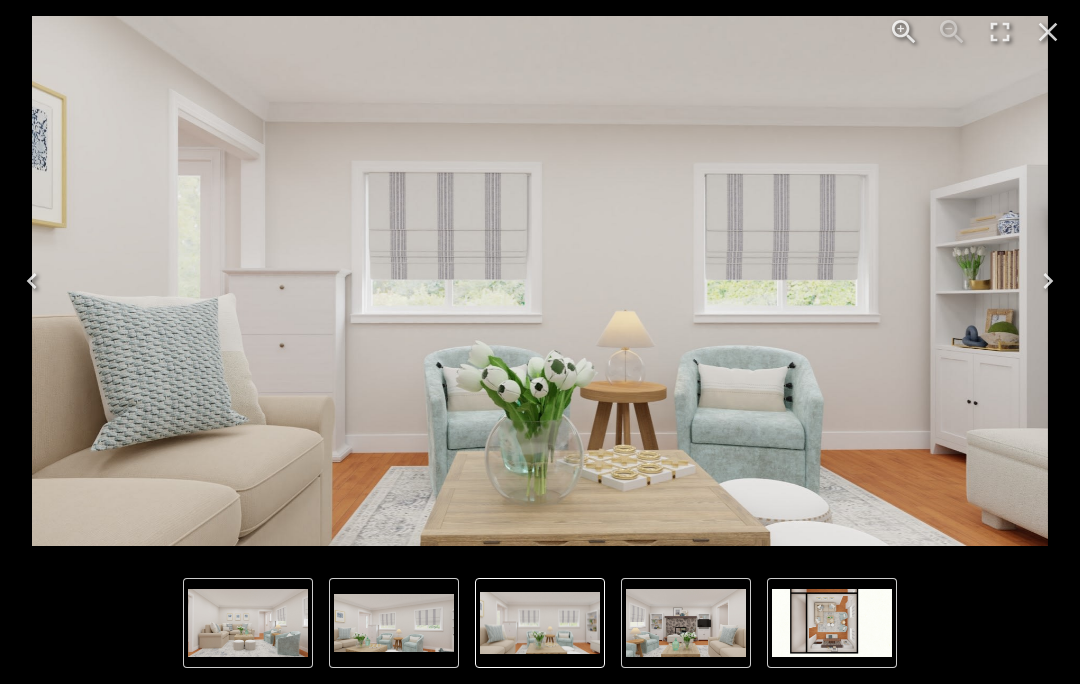 click at bounding box center (1048, 281) 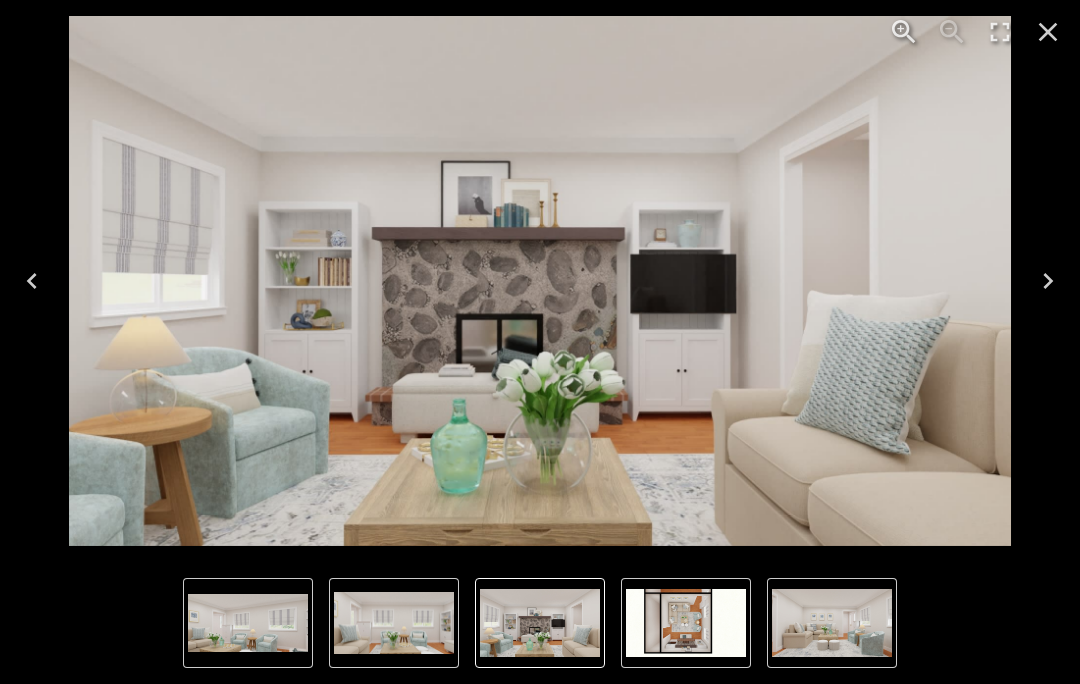 click 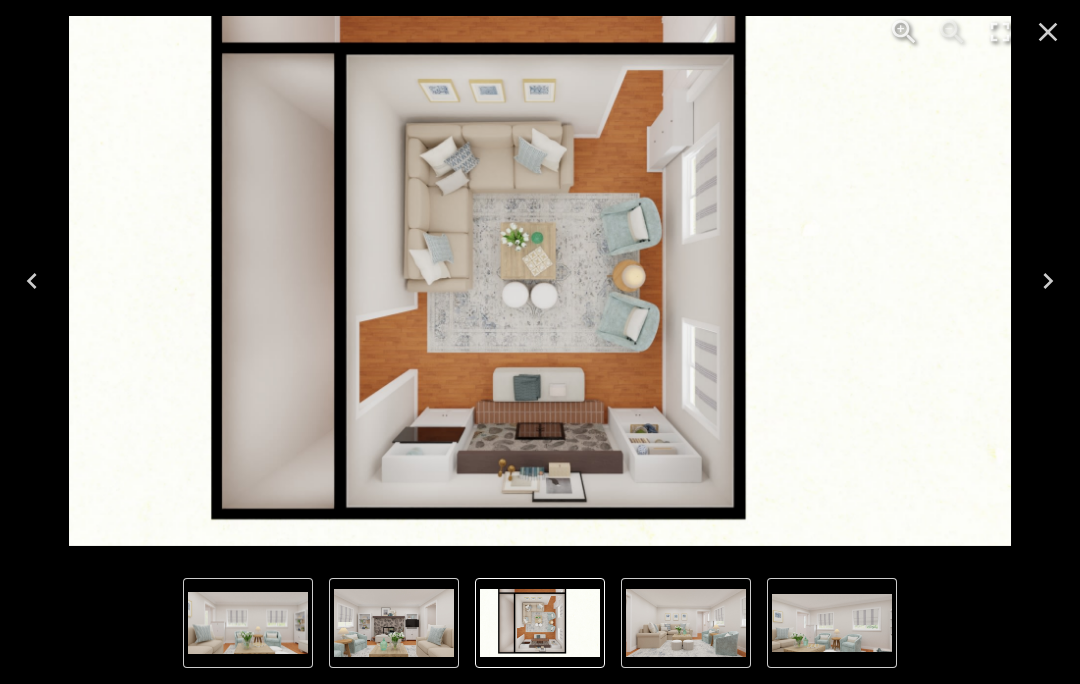click at bounding box center (32, 281) 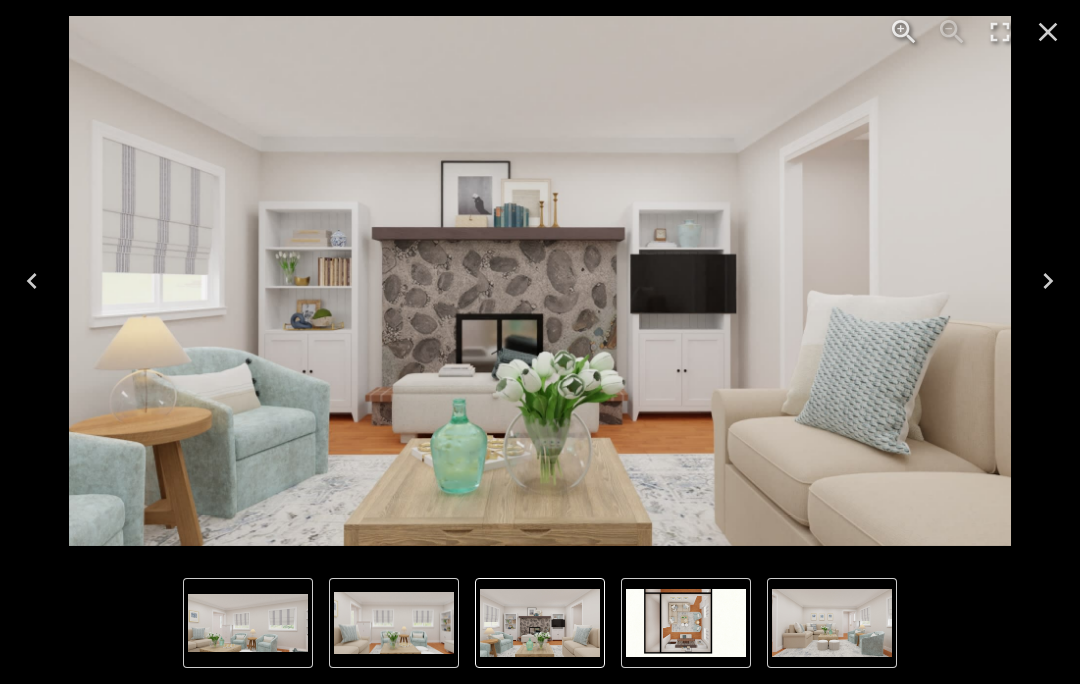 click 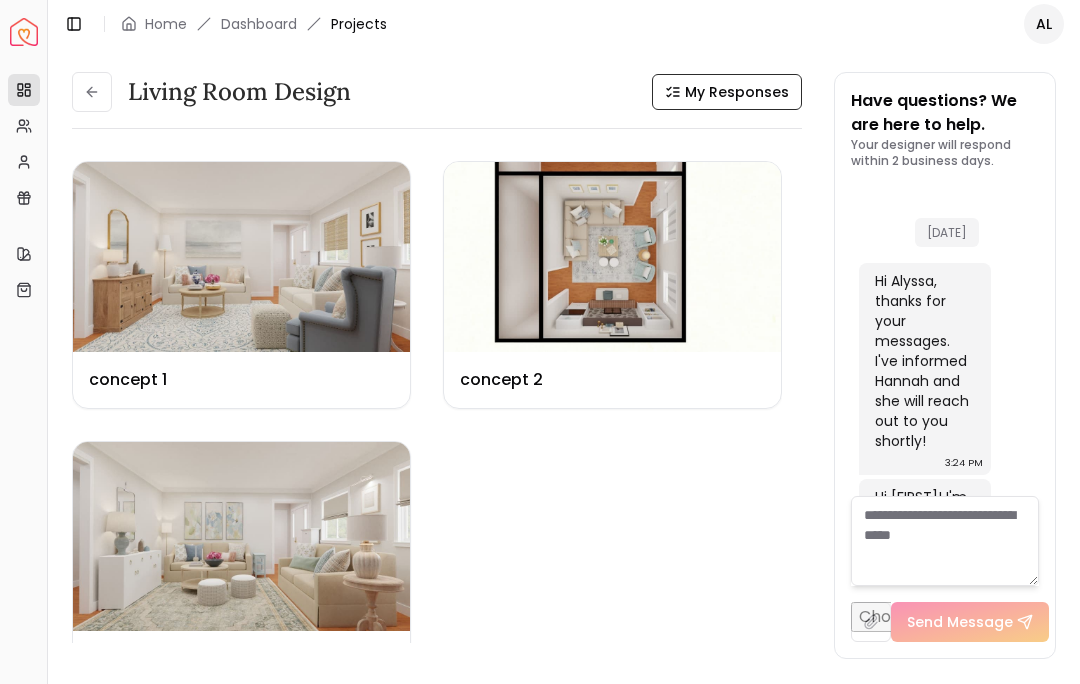 scroll, scrollTop: 24986, scrollLeft: 0, axis: vertical 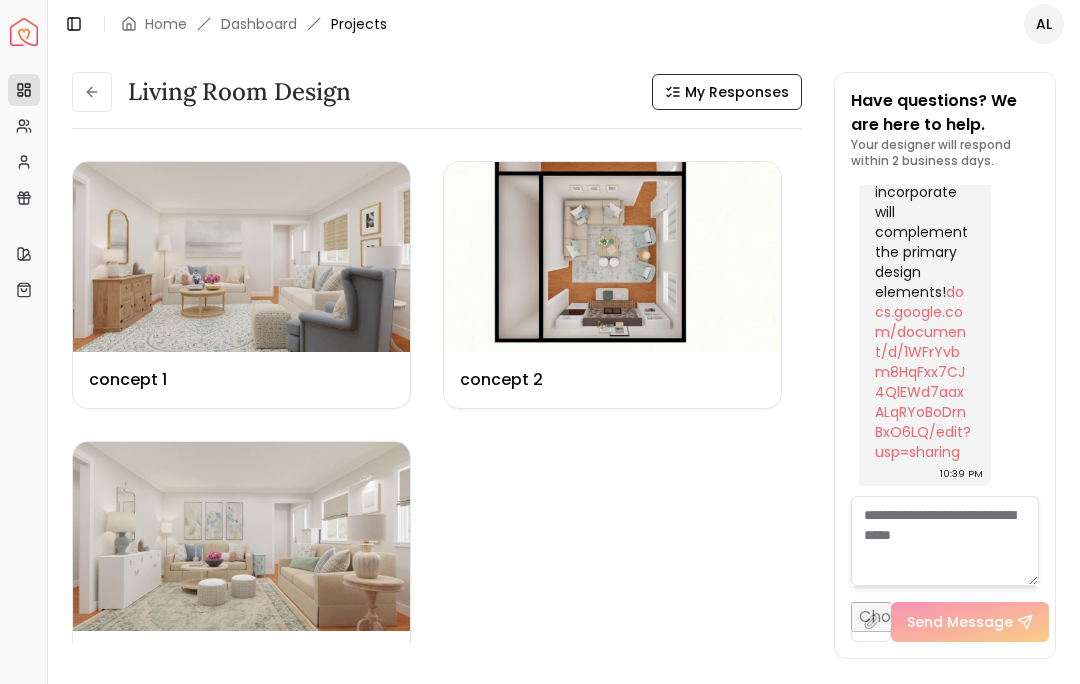 click at bounding box center [241, 537] 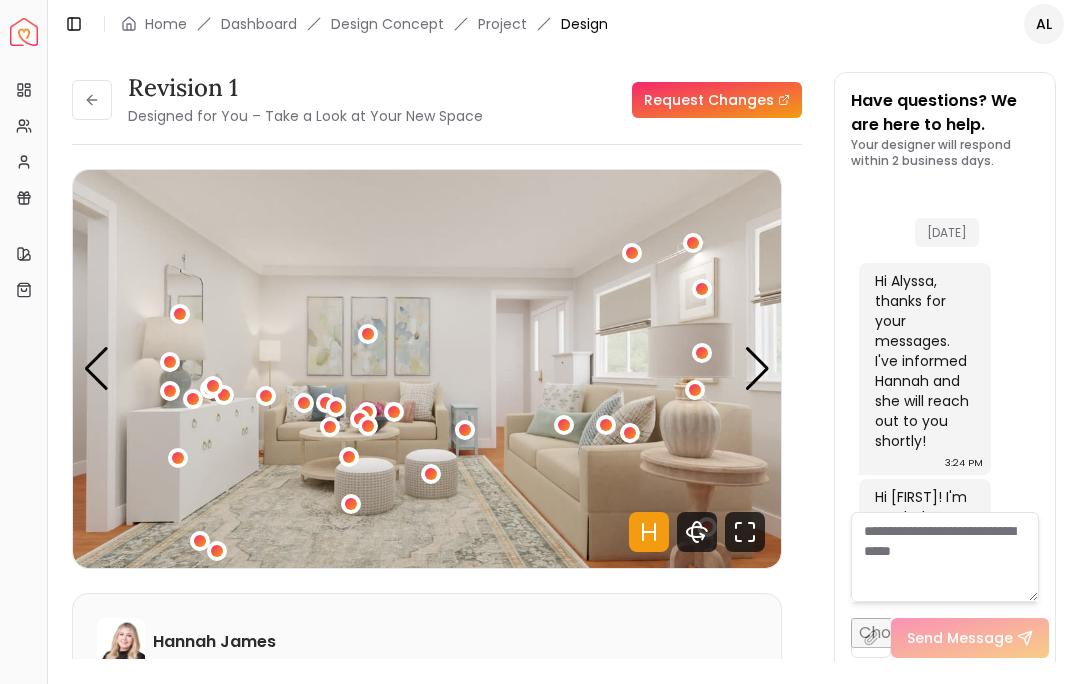 scroll, scrollTop: 24970, scrollLeft: 0, axis: vertical 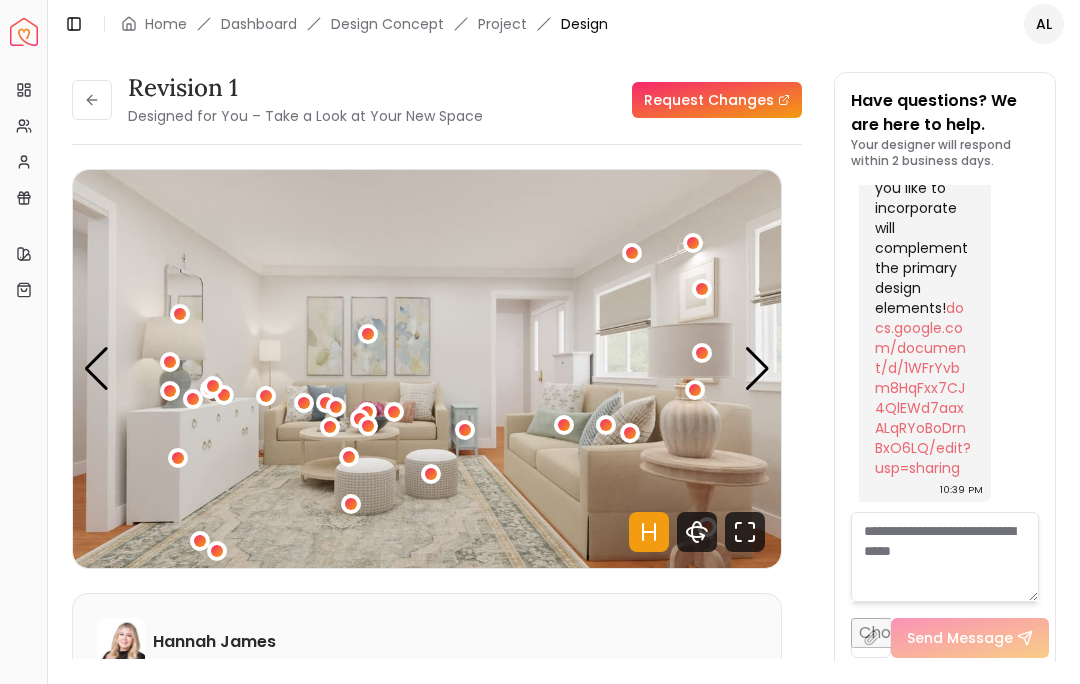 click at bounding box center (757, 369) 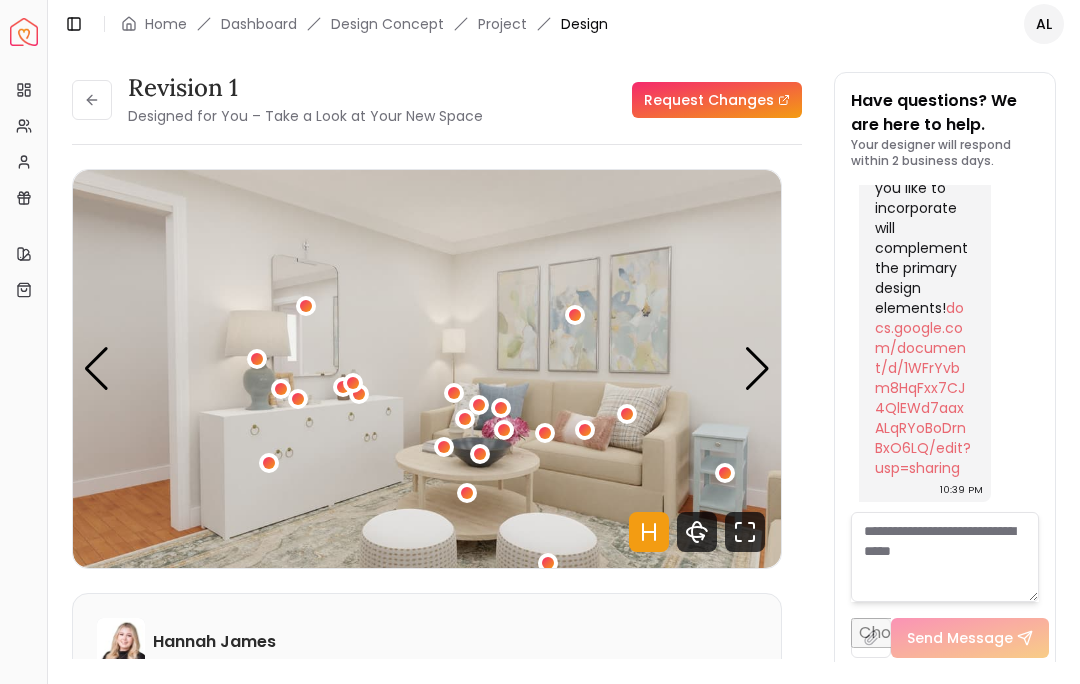 click at bounding box center [757, 369] 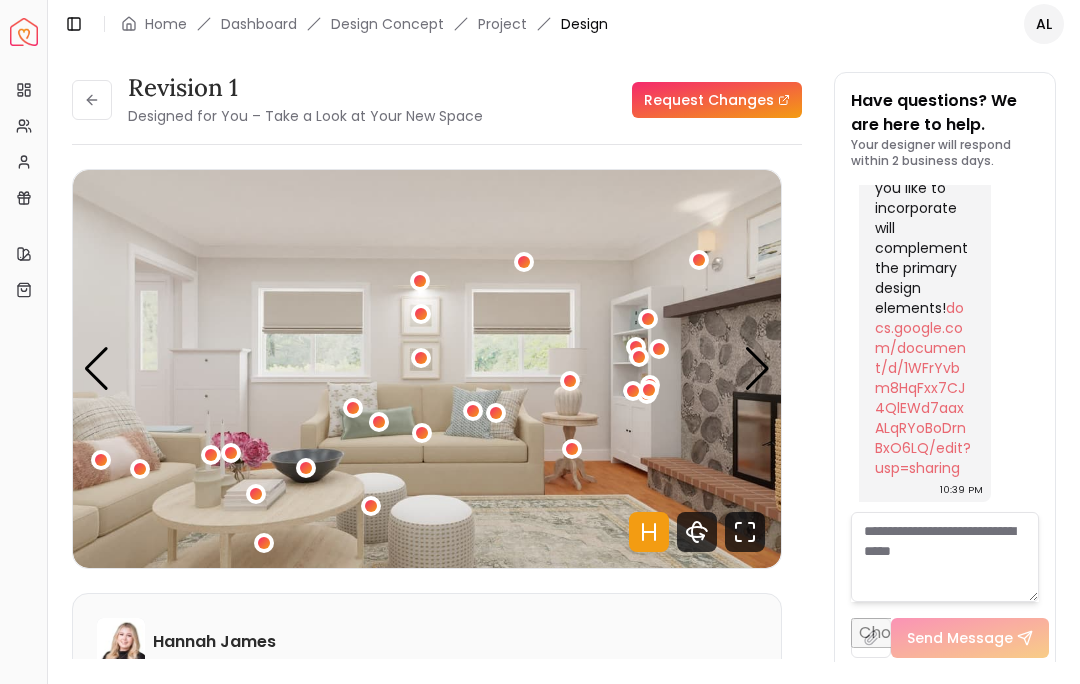 click at bounding box center (757, 369) 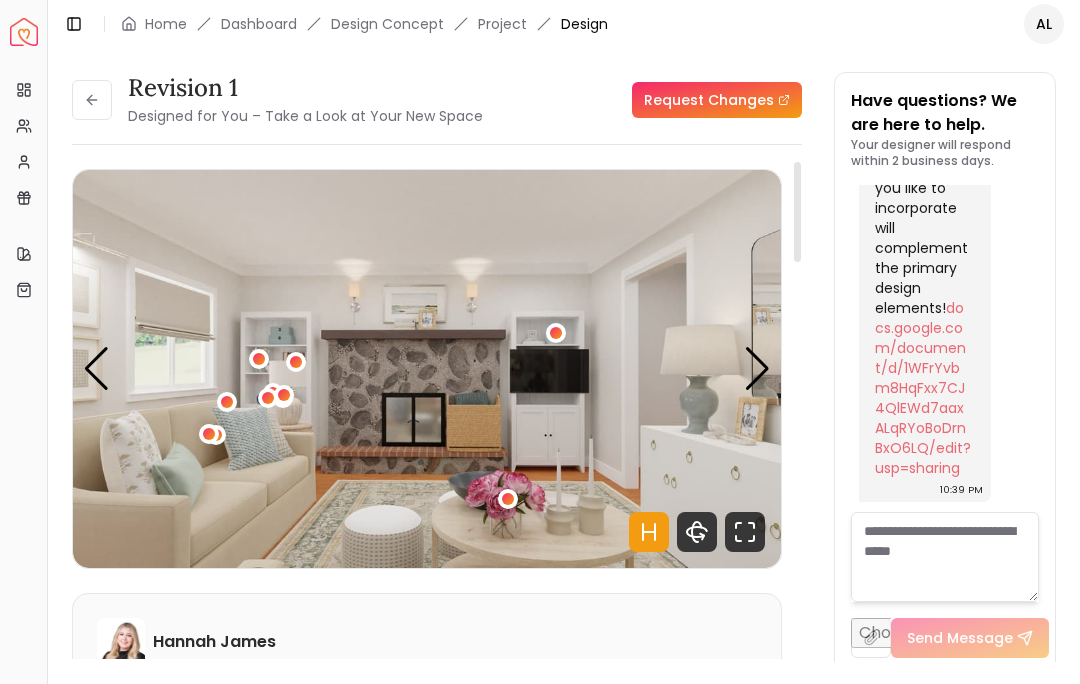 click 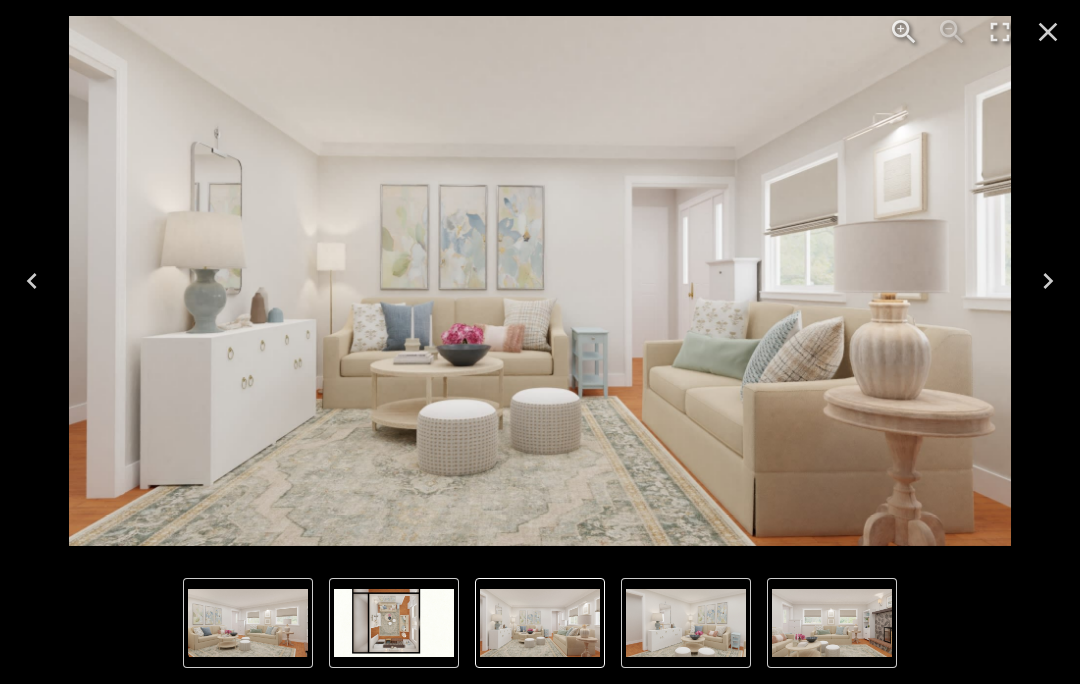 click 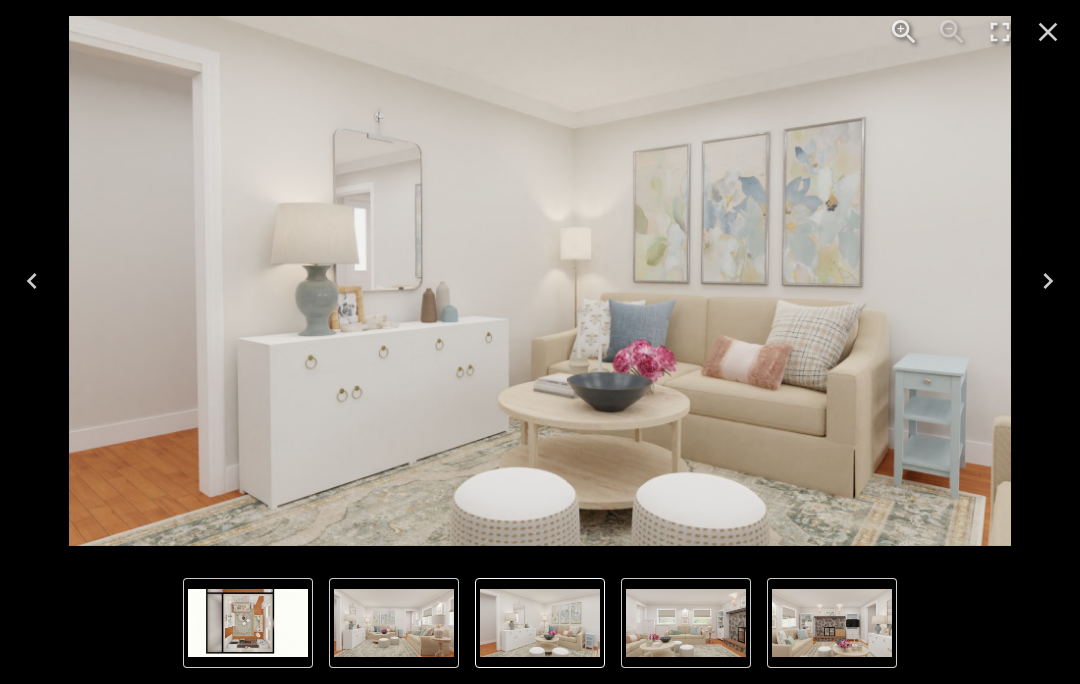 click 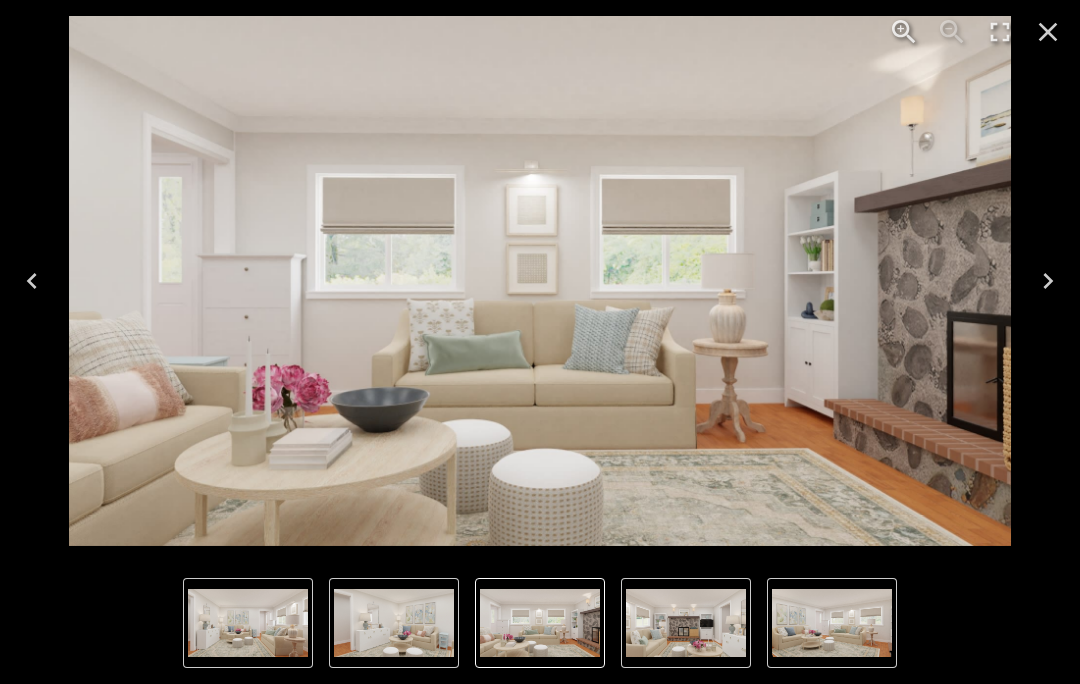 click 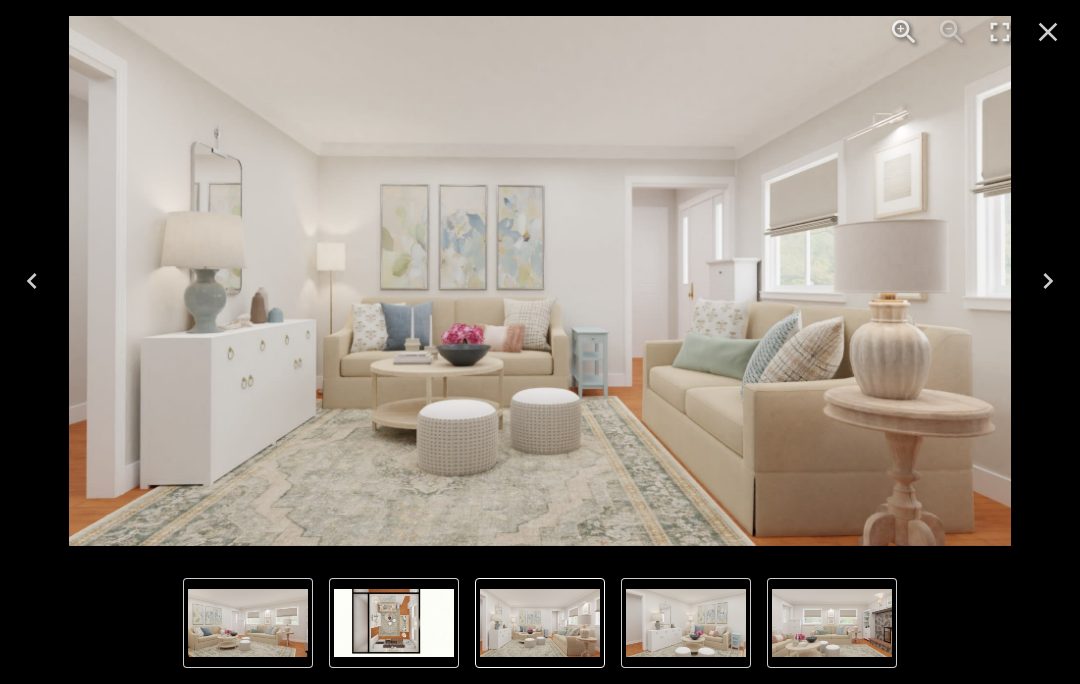 scroll, scrollTop: 23110, scrollLeft: 0, axis: vertical 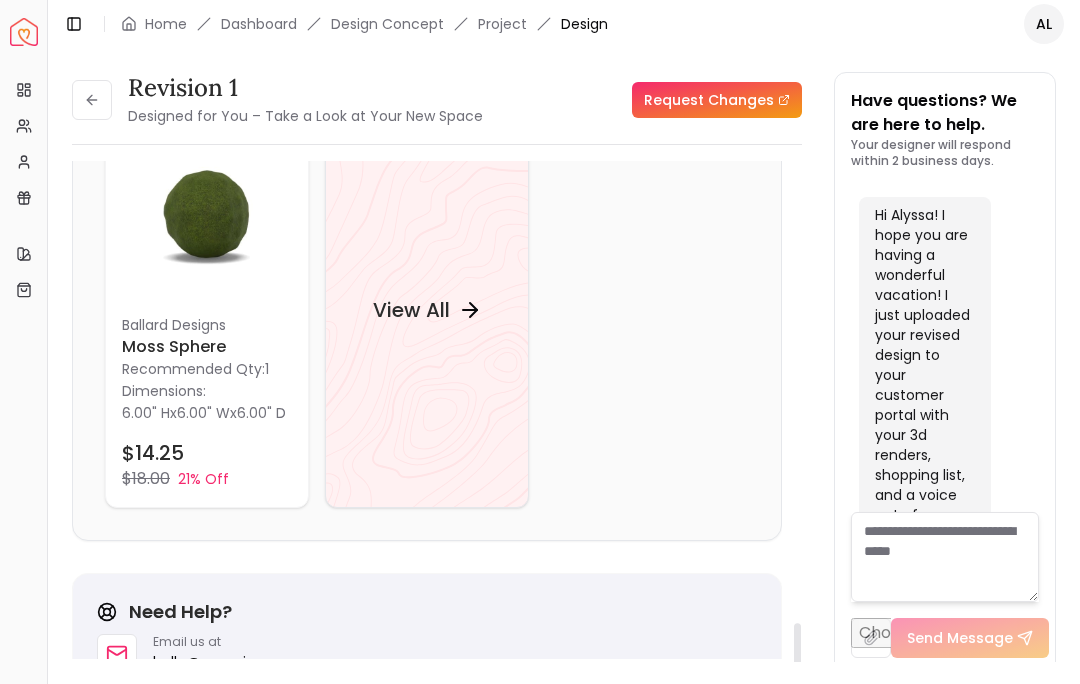 click on "View All" at bounding box center (411, 310) 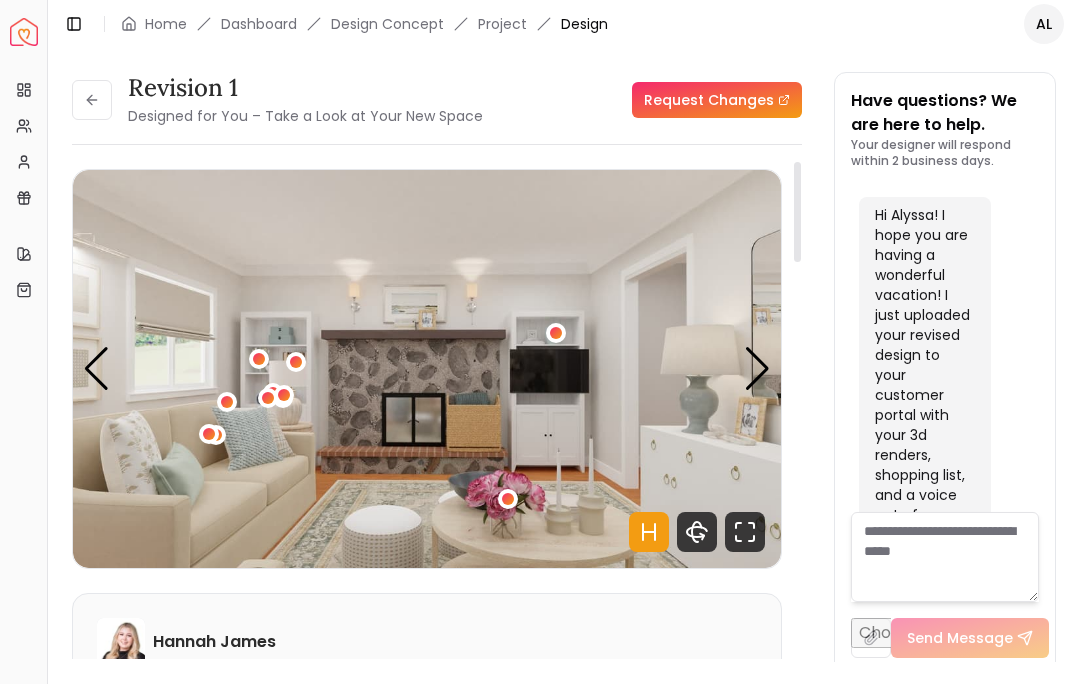 scroll, scrollTop: -1, scrollLeft: 0, axis: vertical 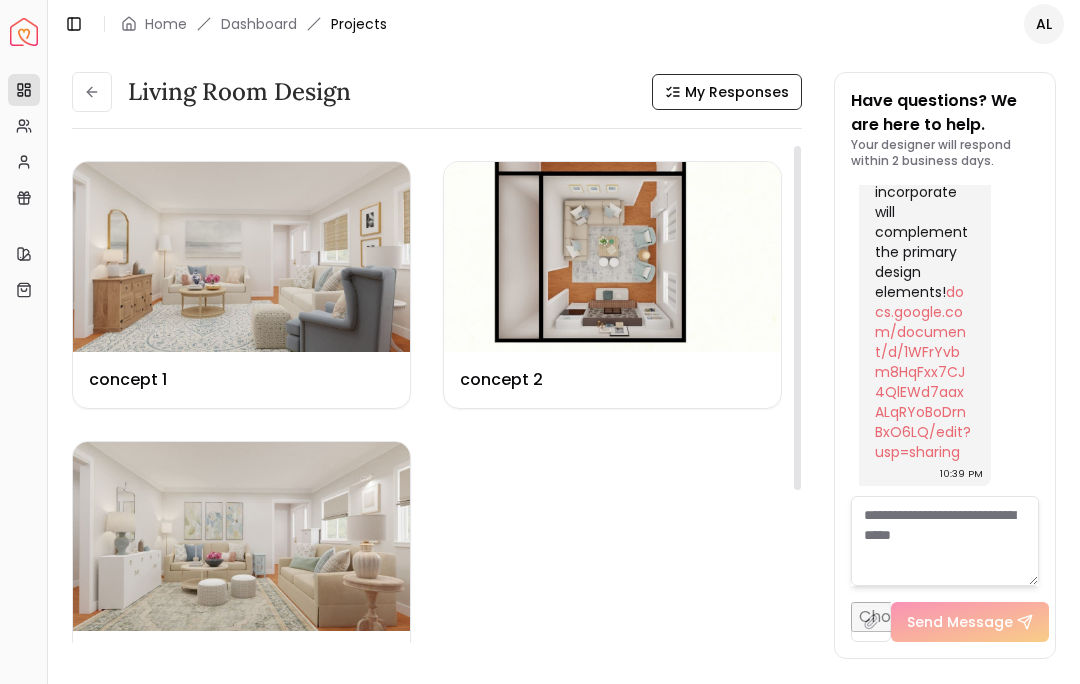 click at bounding box center [241, 257] 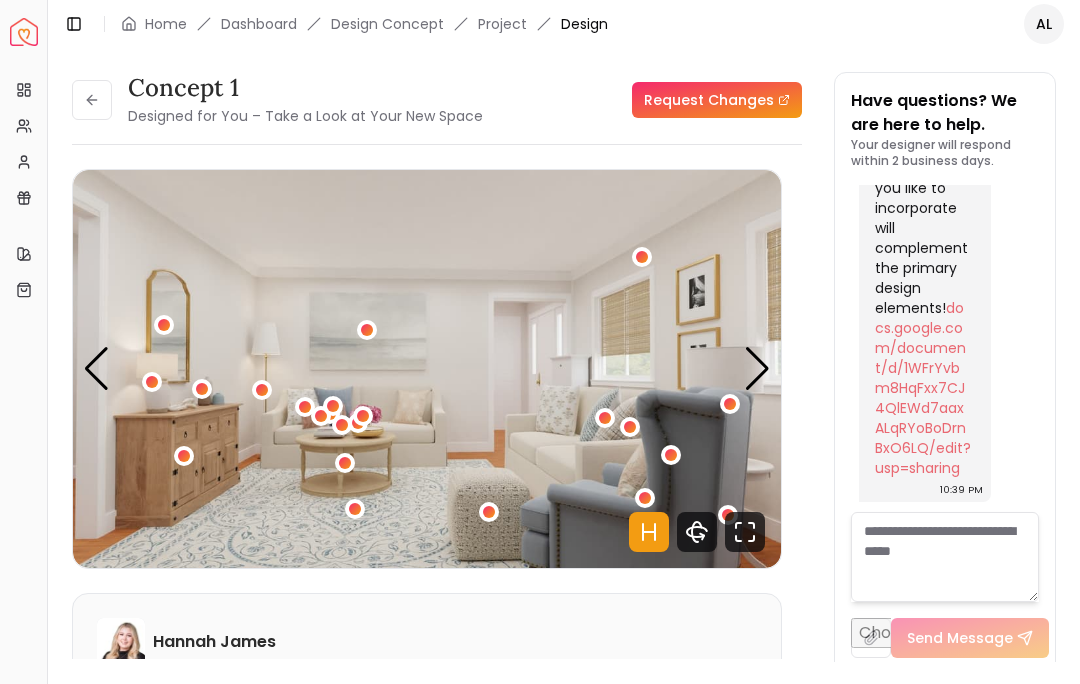 scroll, scrollTop: 24970, scrollLeft: 0, axis: vertical 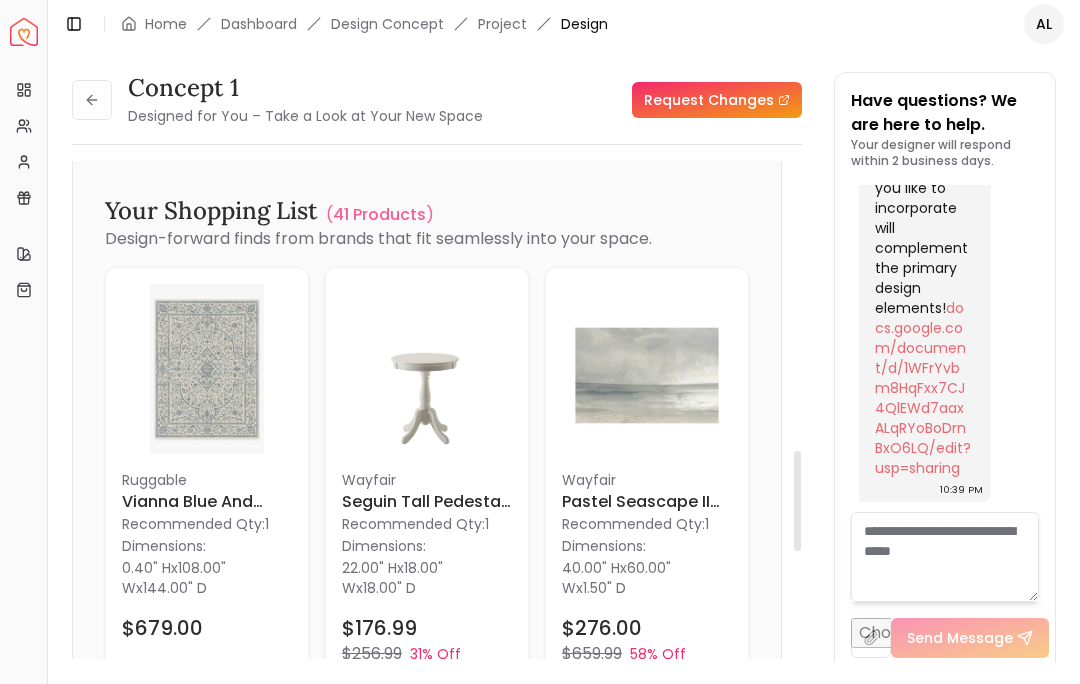 click at bounding box center (647, 369) 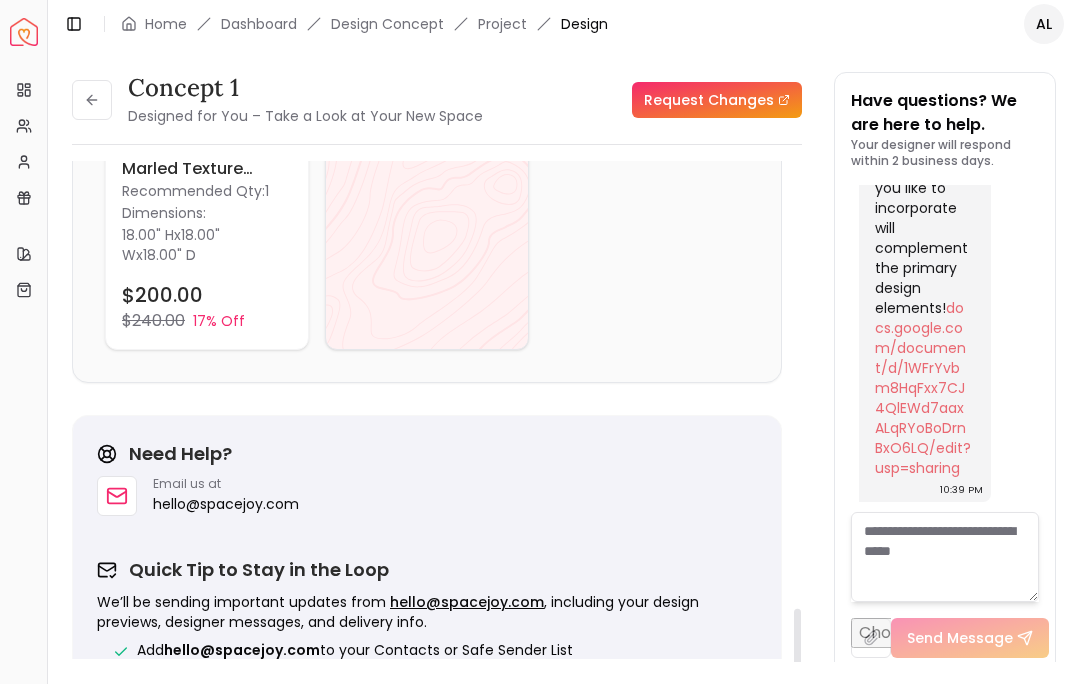 scroll, scrollTop: 2409, scrollLeft: 0, axis: vertical 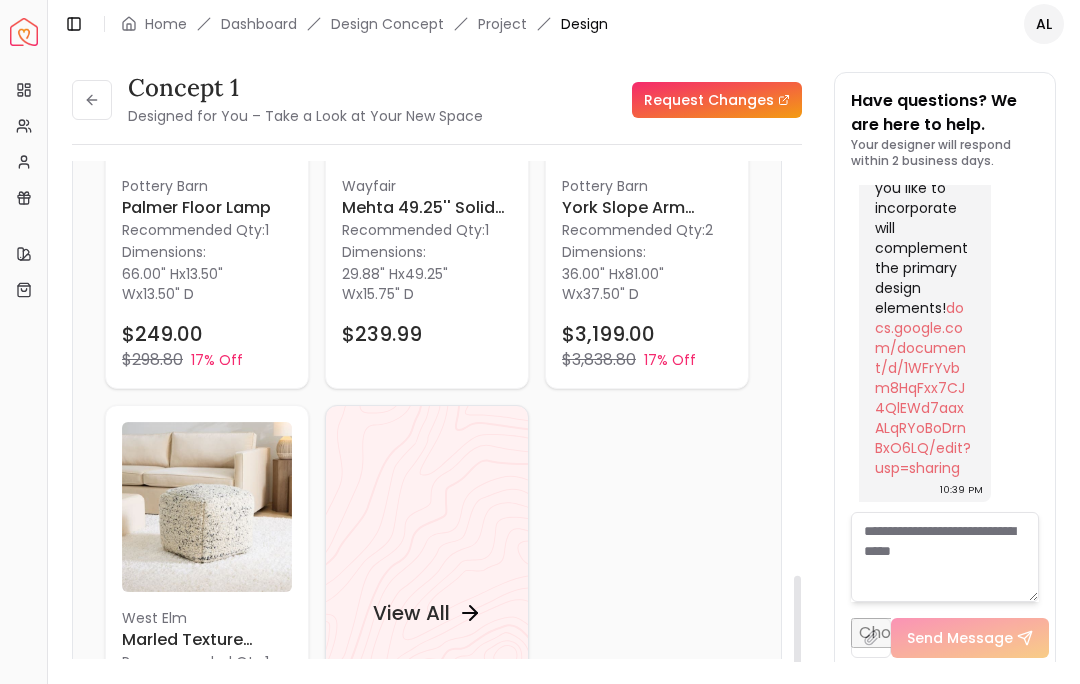 click on "View All" at bounding box center [411, 613] 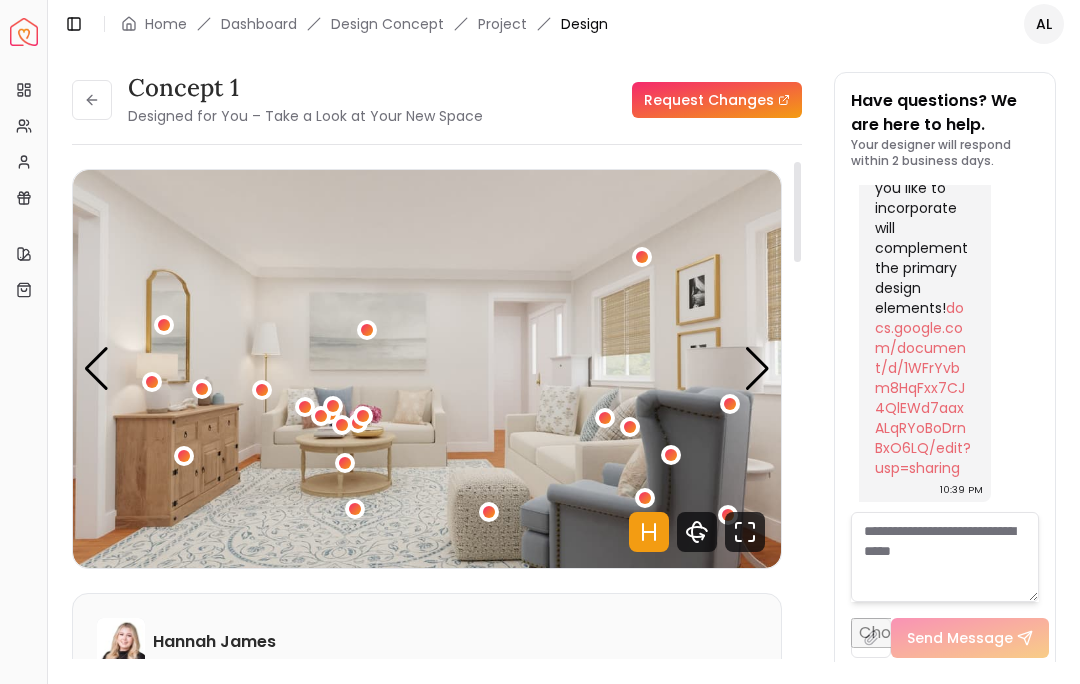 scroll, scrollTop: 0, scrollLeft: 0, axis: both 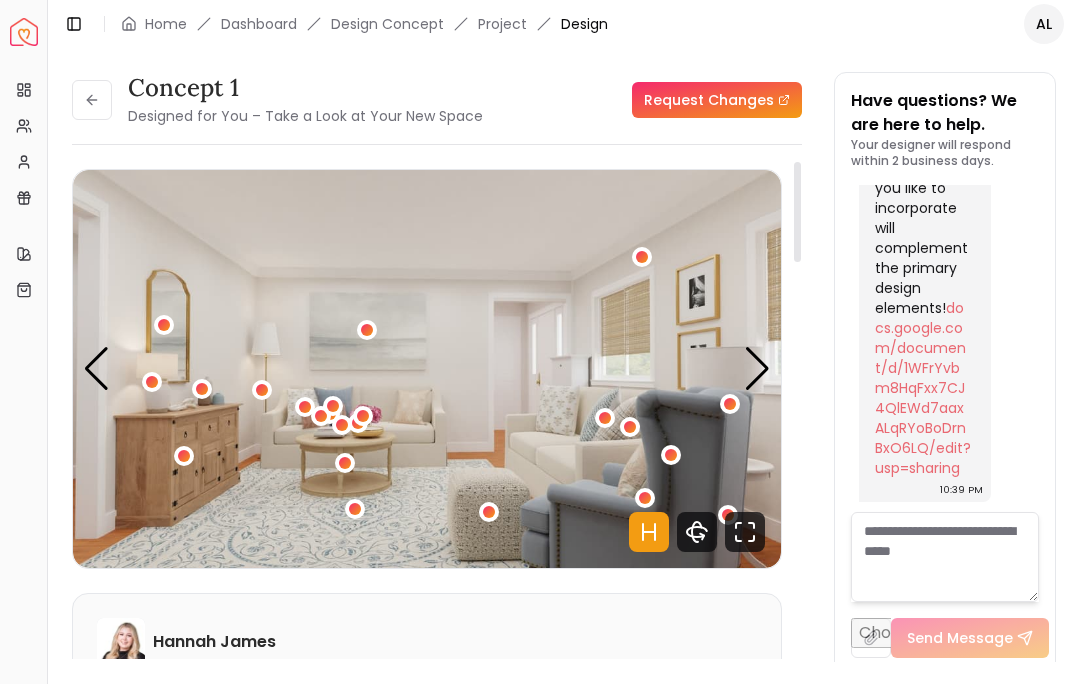 click at bounding box center (757, 369) 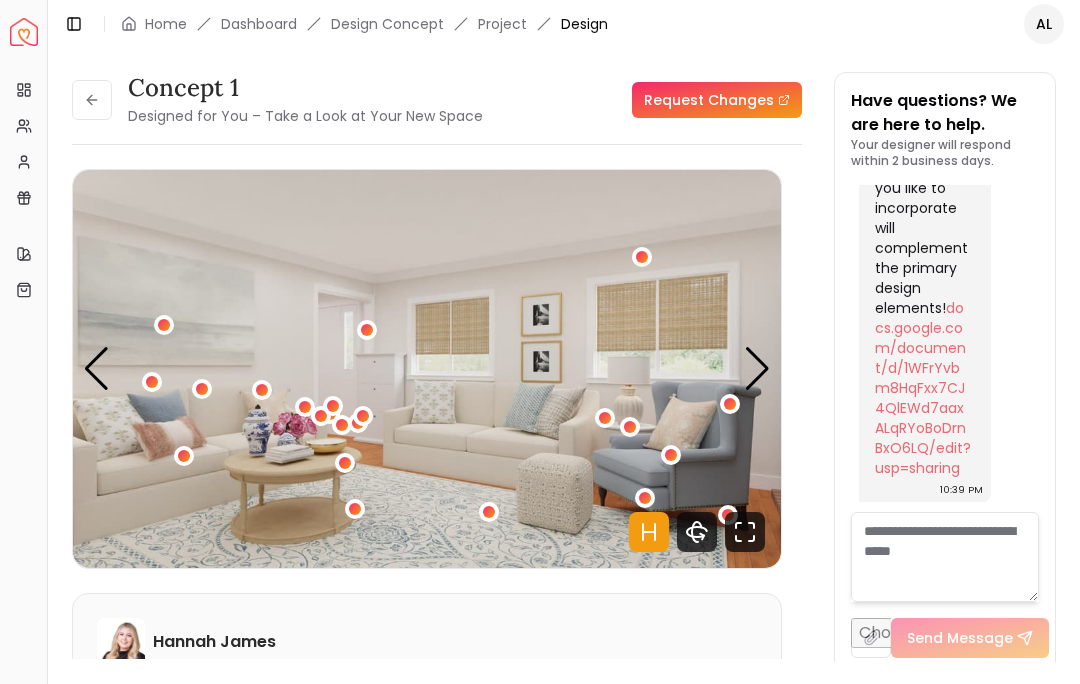 click at bounding box center (757, 369) 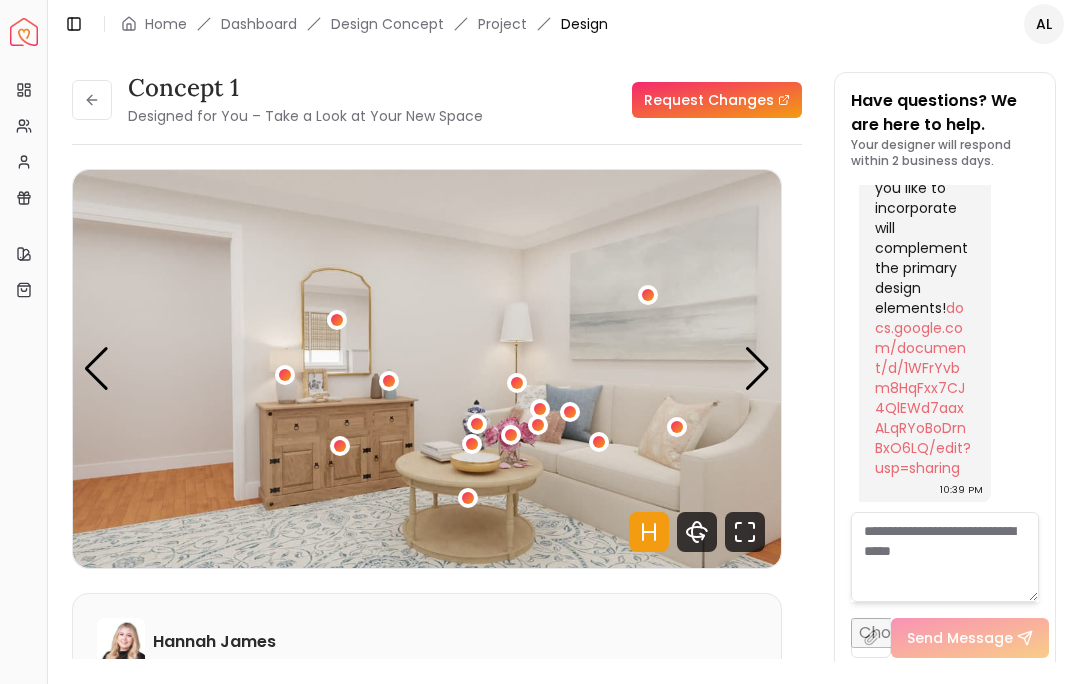click at bounding box center (427, 369) 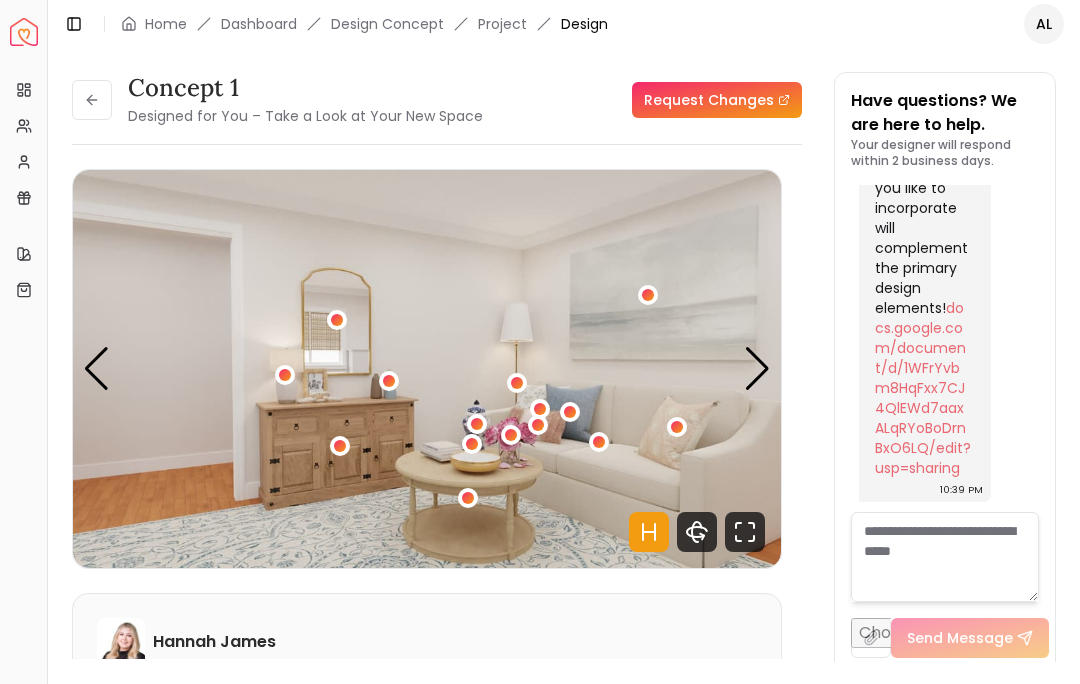 click at bounding box center [757, 369] 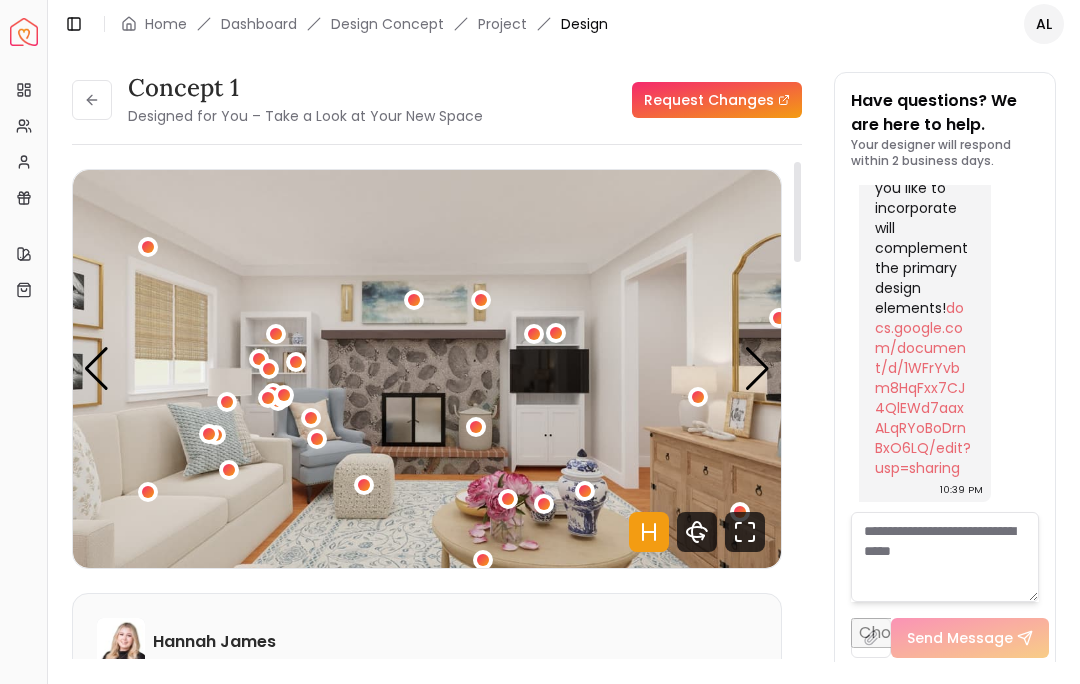 click 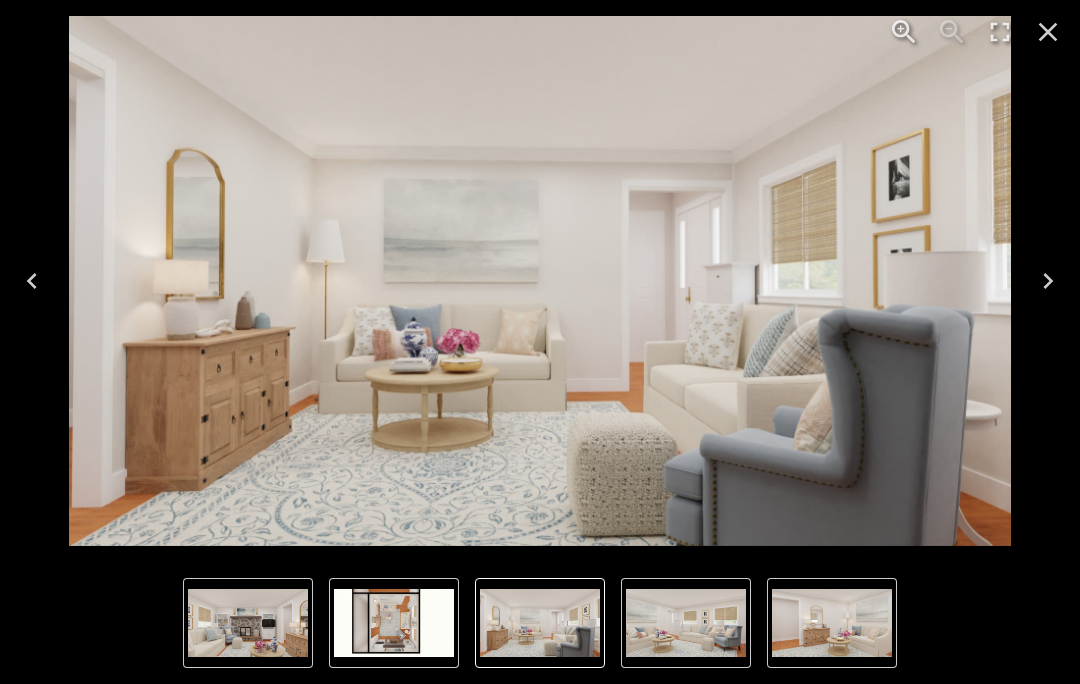 click 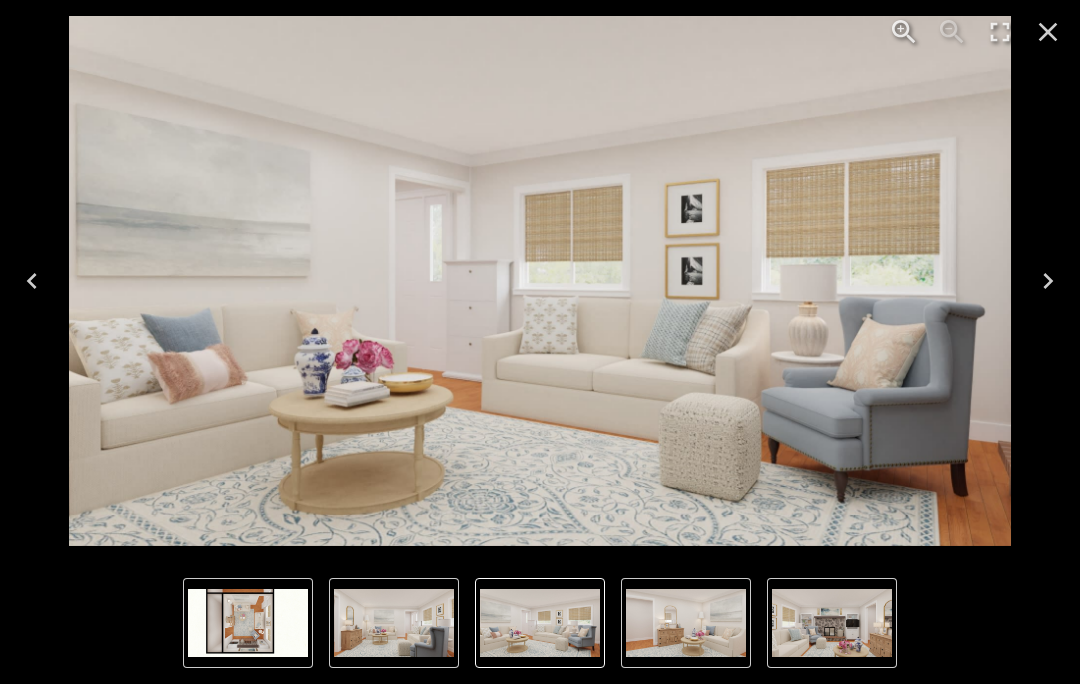 click 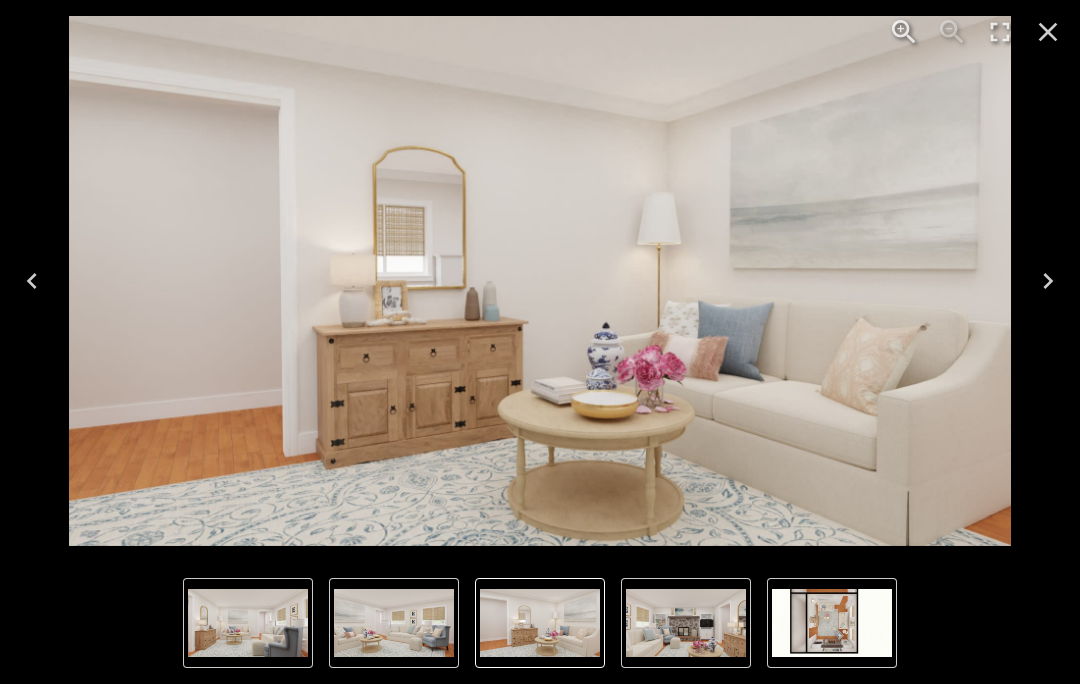 click 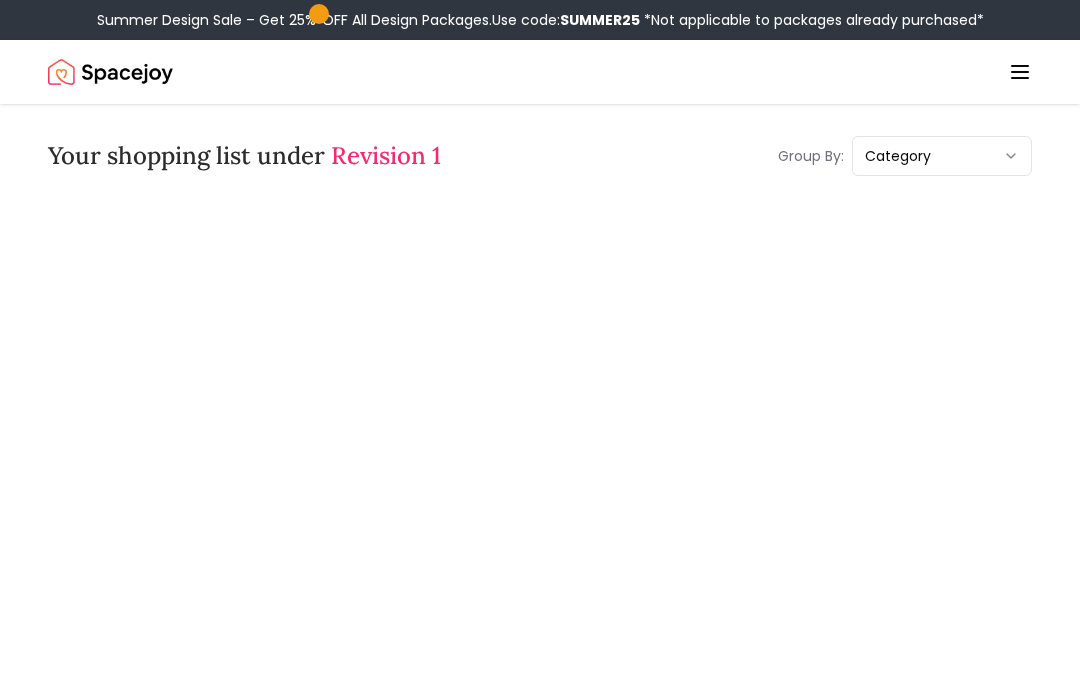 scroll, scrollTop: 0, scrollLeft: 0, axis: both 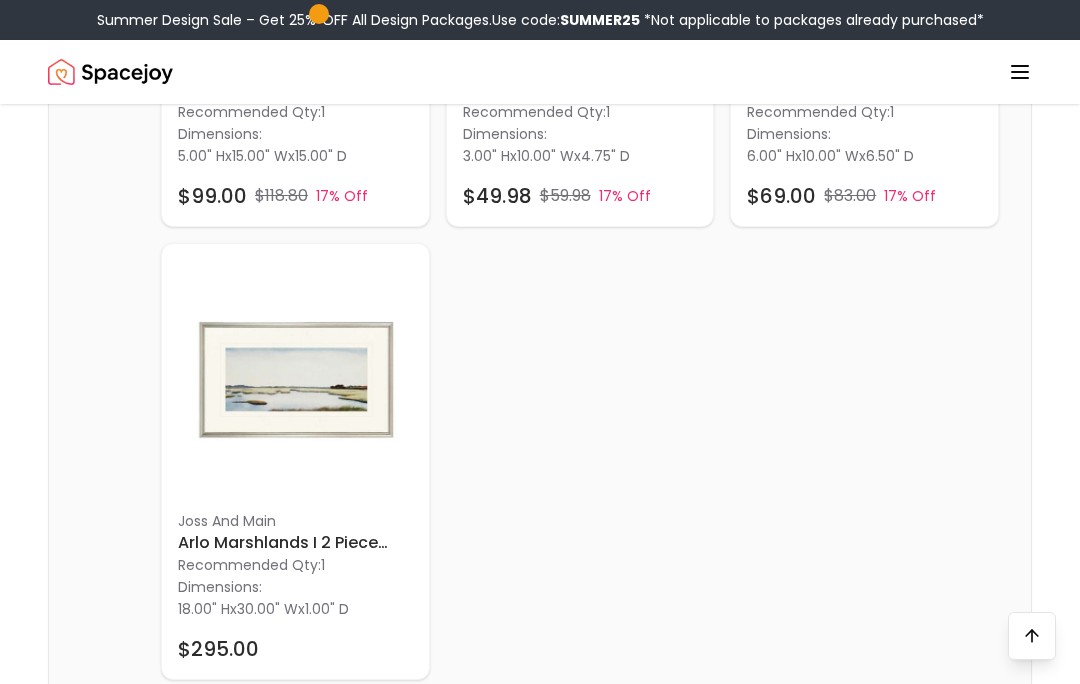 click at bounding box center [295, 377] 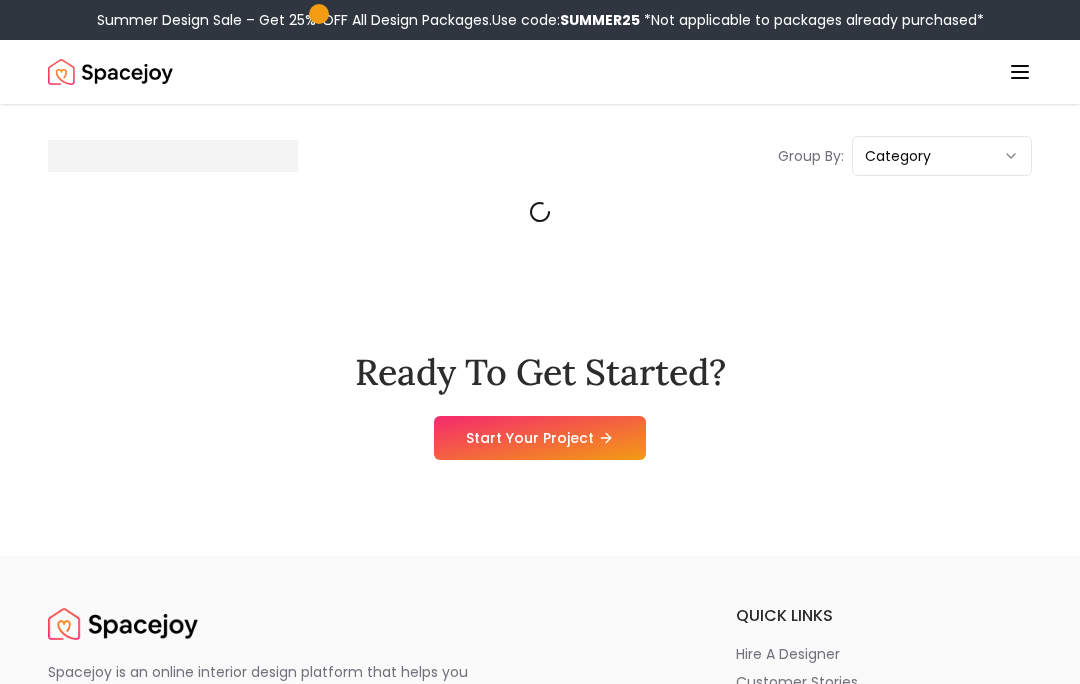 scroll, scrollTop: 0, scrollLeft: 0, axis: both 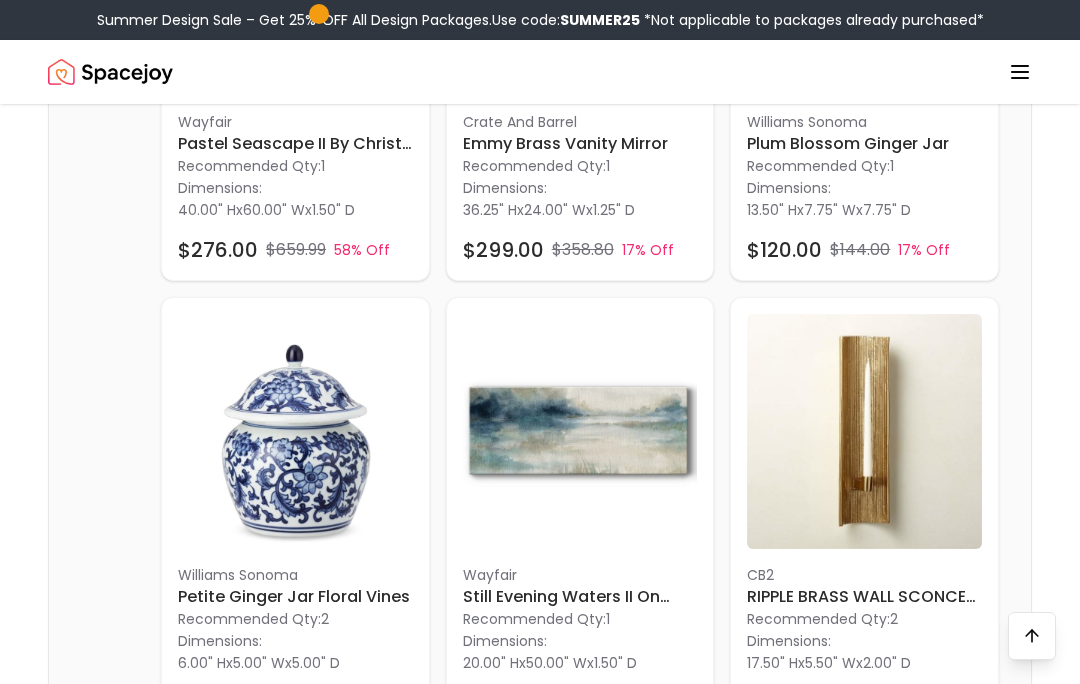 click at bounding box center (580, 431) 